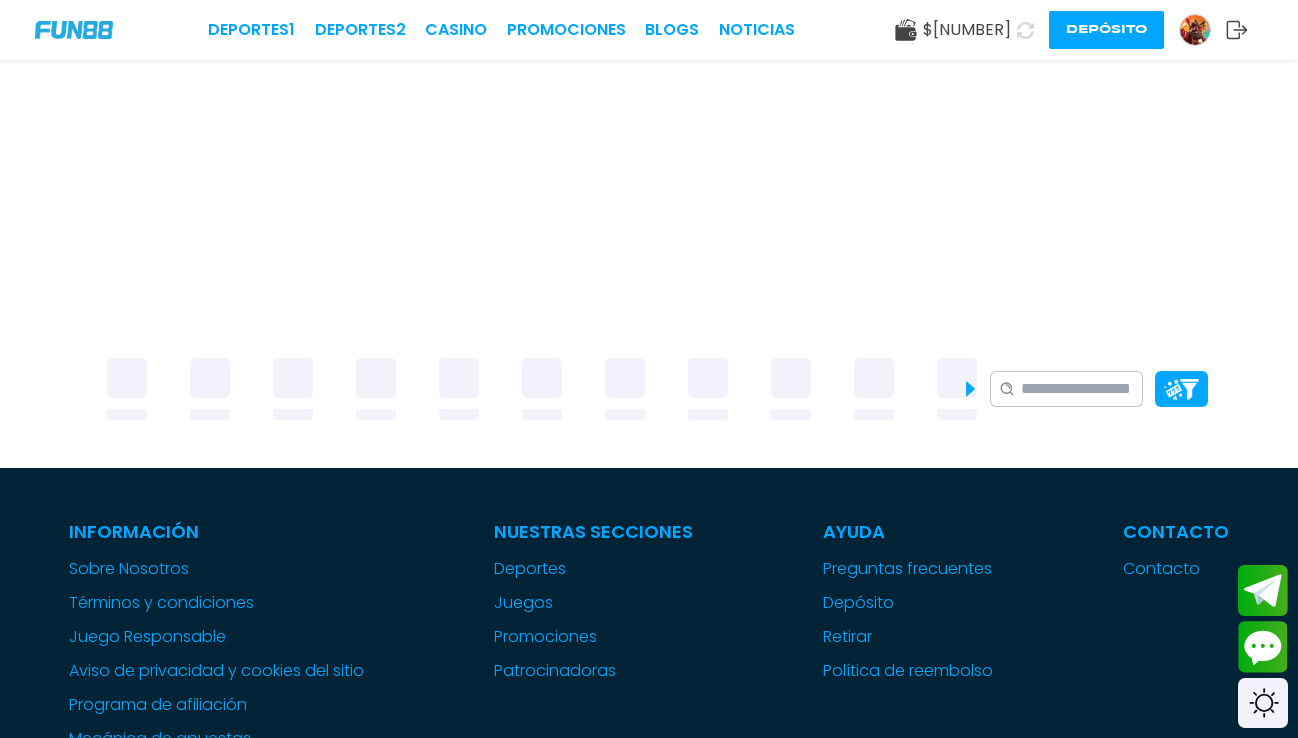 scroll, scrollTop: 0, scrollLeft: 0, axis: both 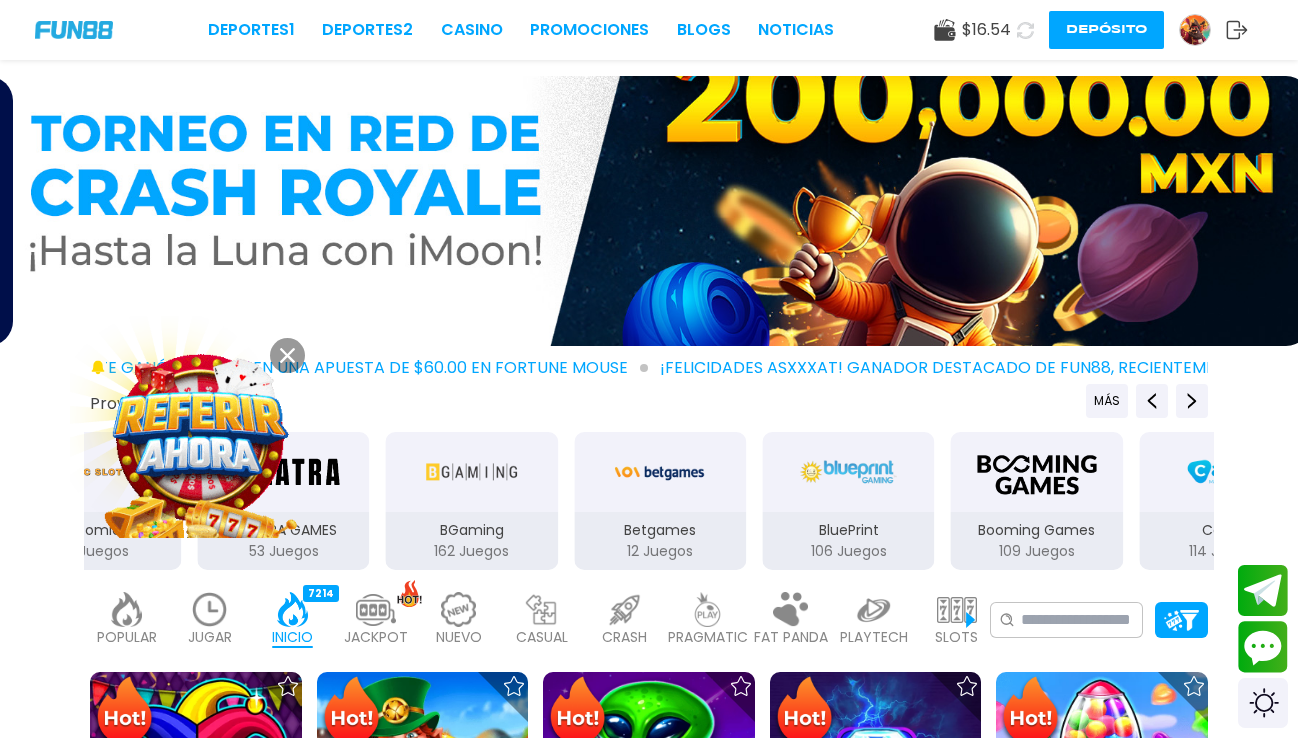 click at bounding box center [287, 355] 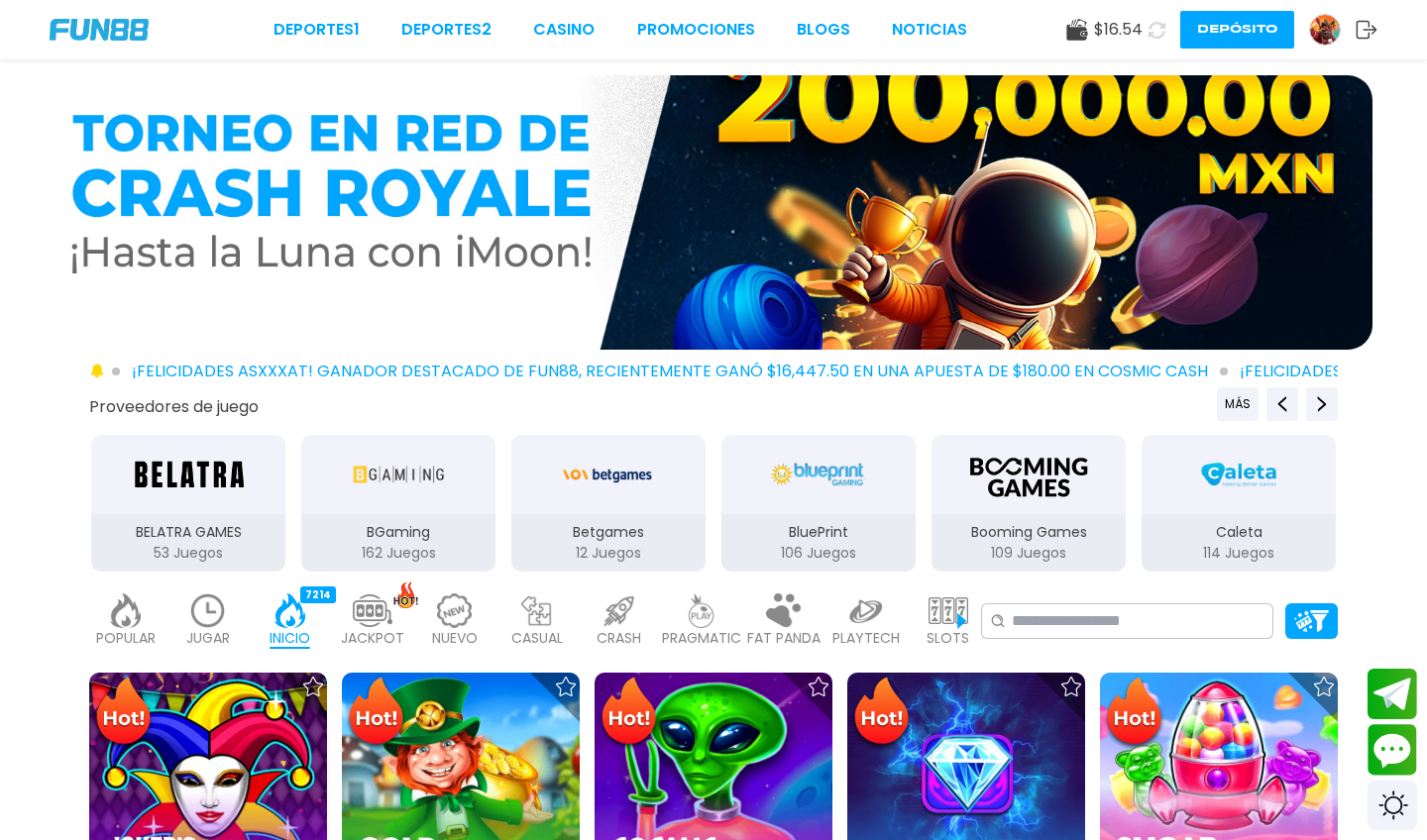 click on "Depósito" at bounding box center [1237, 30] 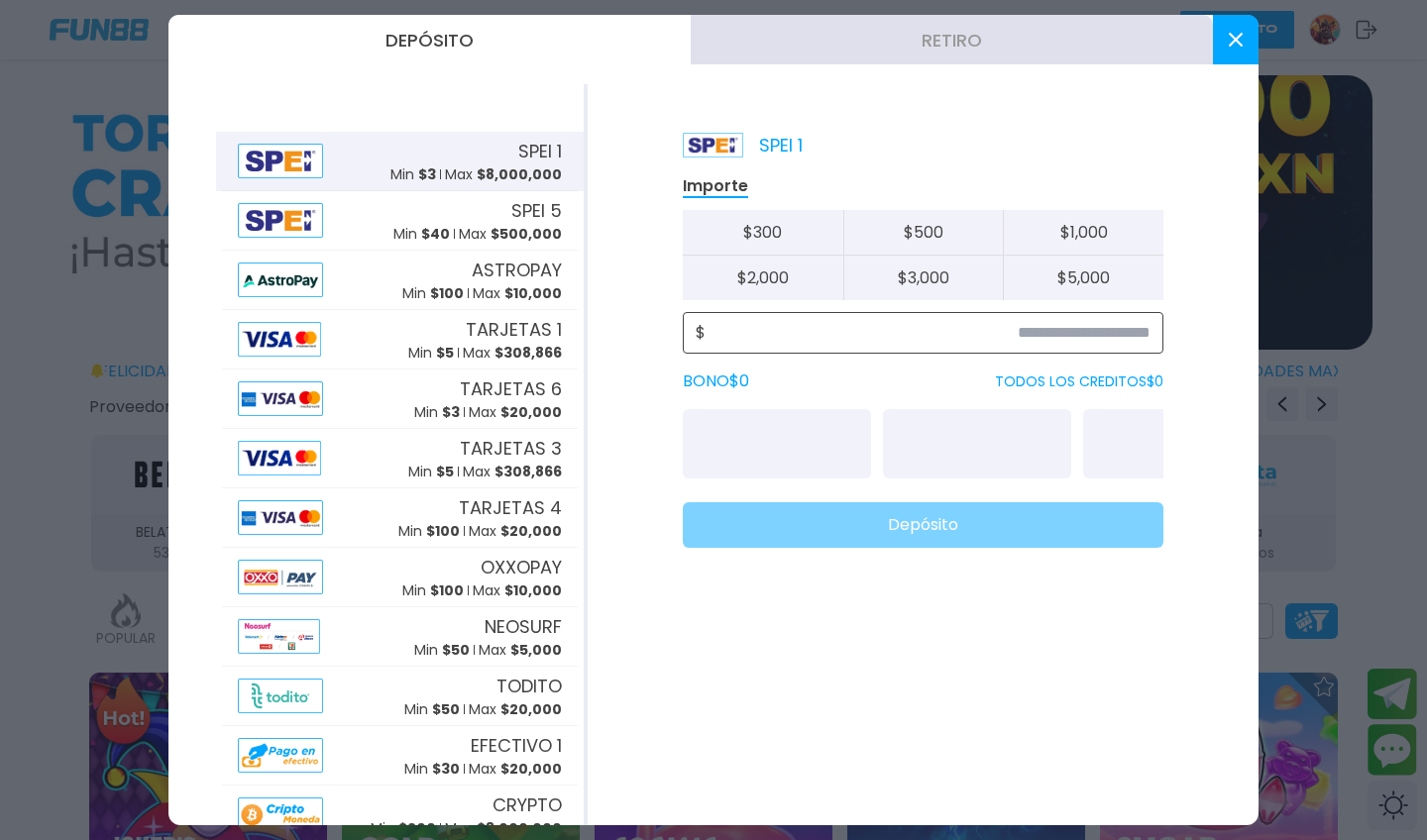 click at bounding box center (928, 333) 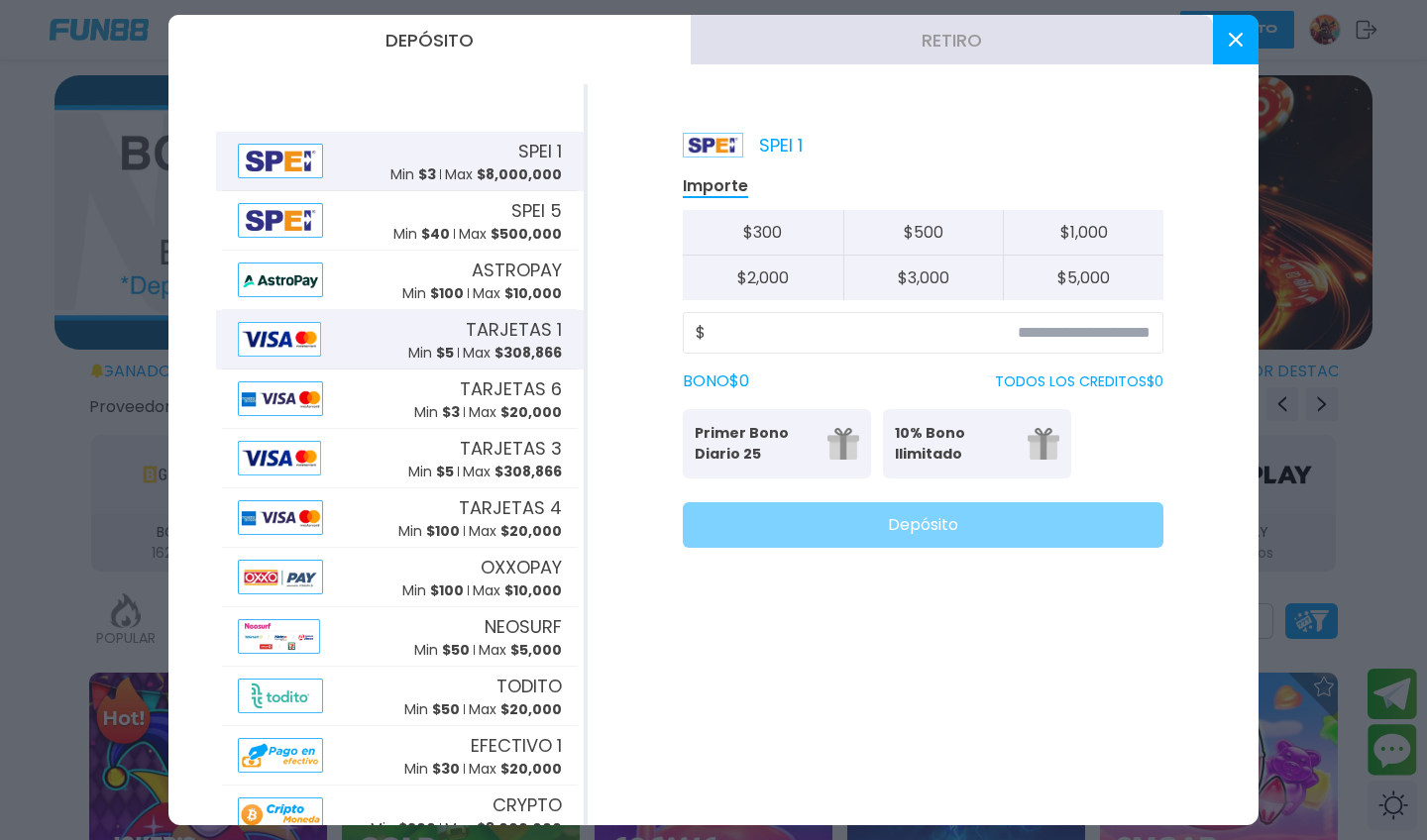 click on "Max   $ 308,866" at bounding box center [512, 353] 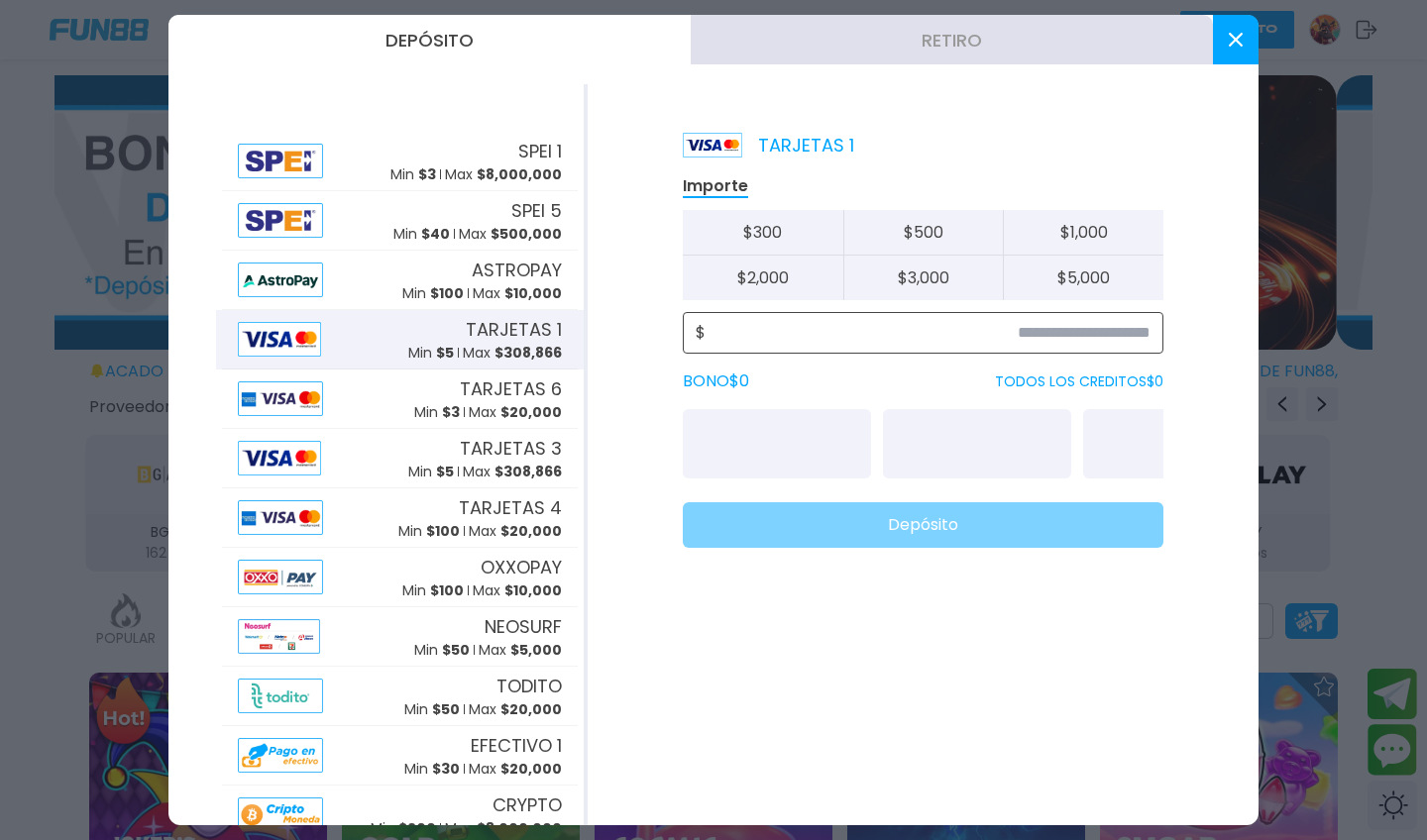 click at bounding box center (928, 333) 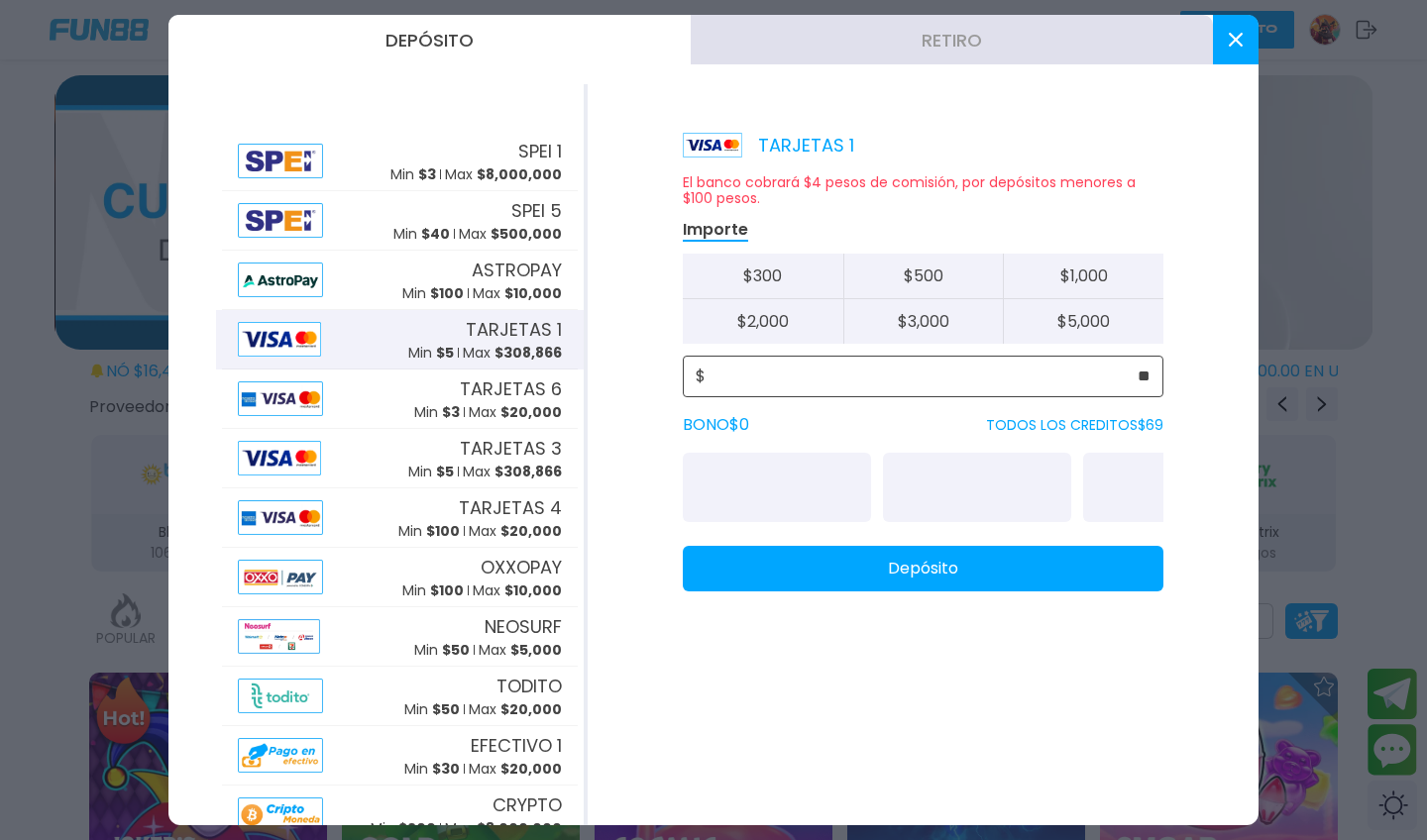 type on "**" 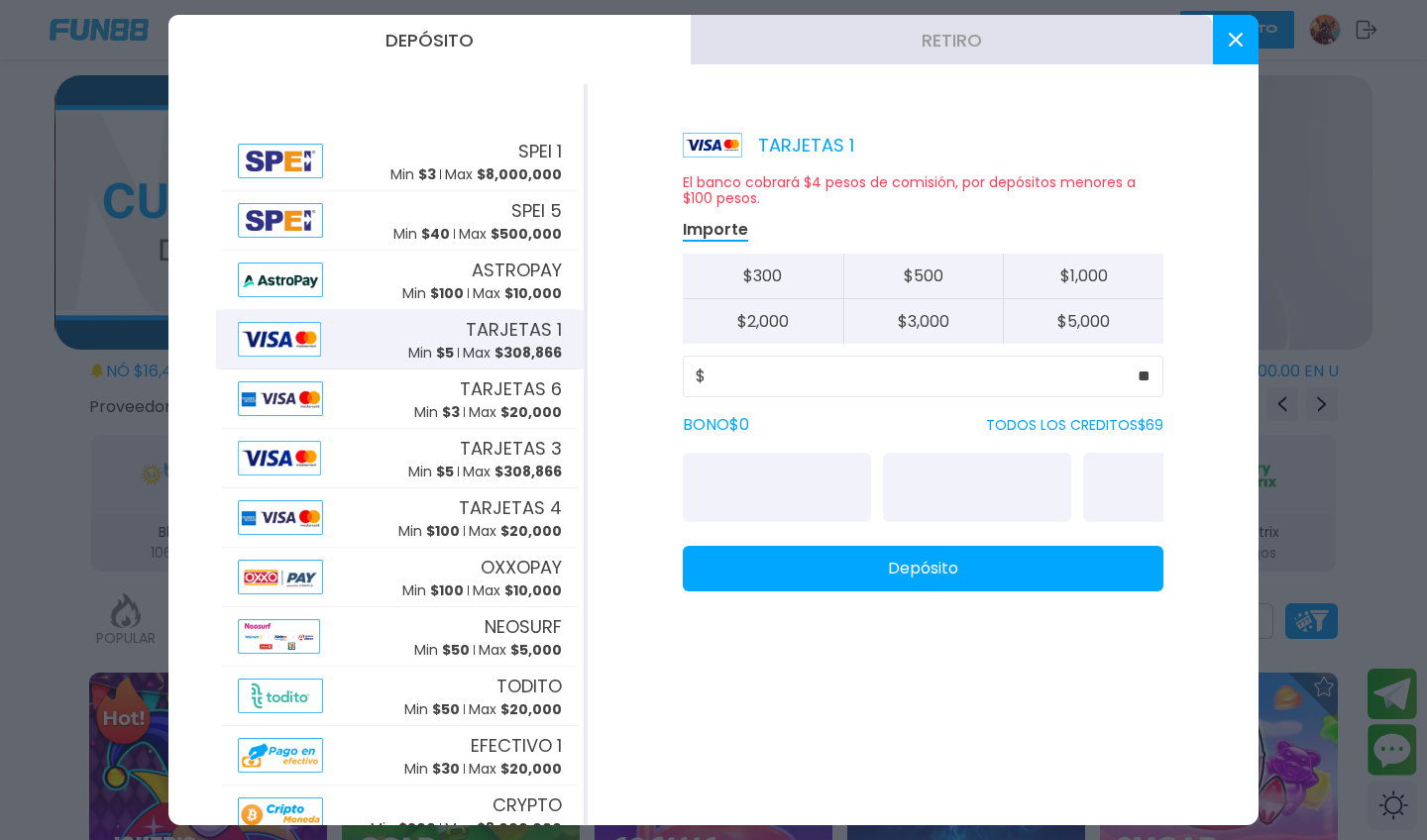 click on "Depósito" at bounding box center [923, 569] 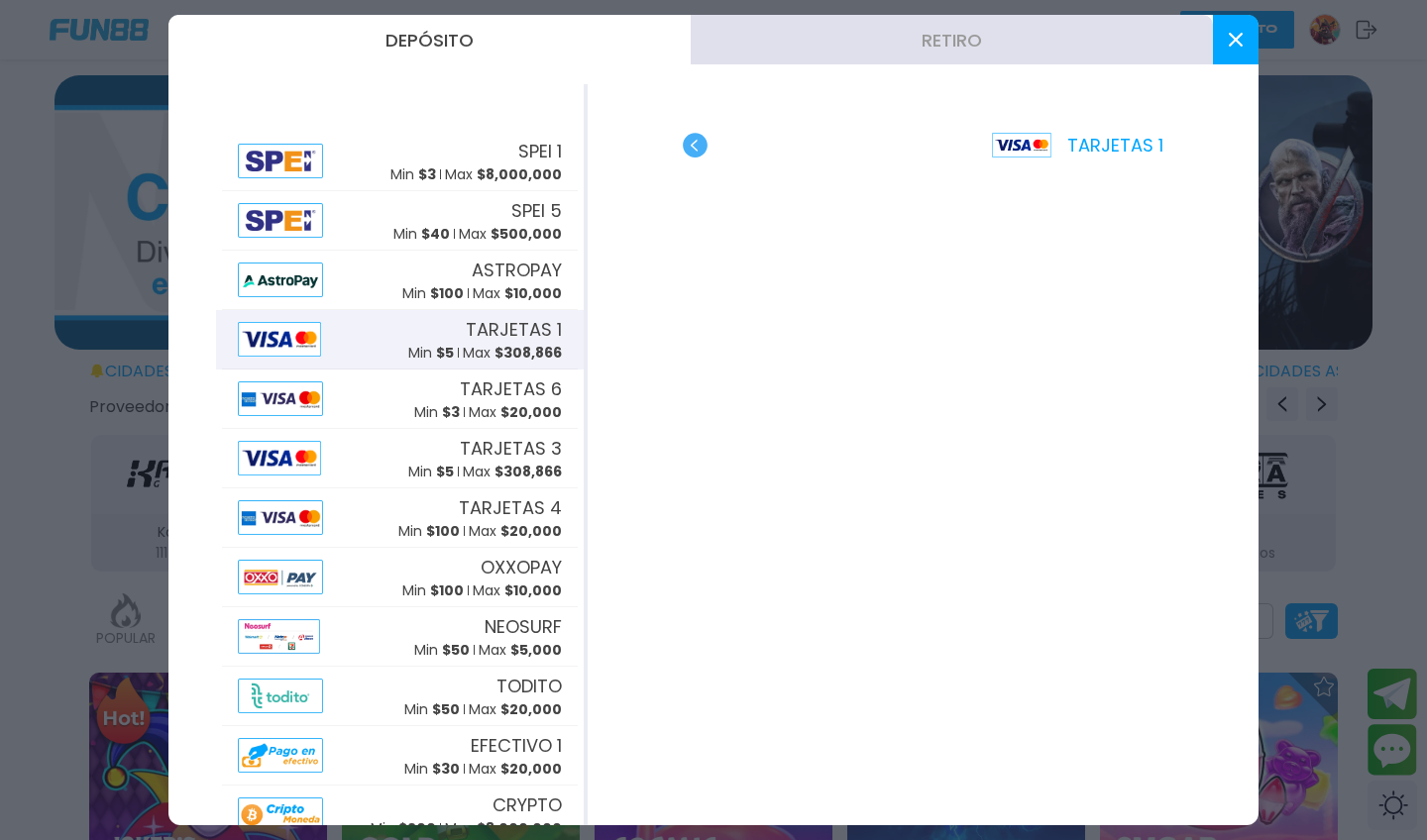 click at bounding box center [1236, 40] 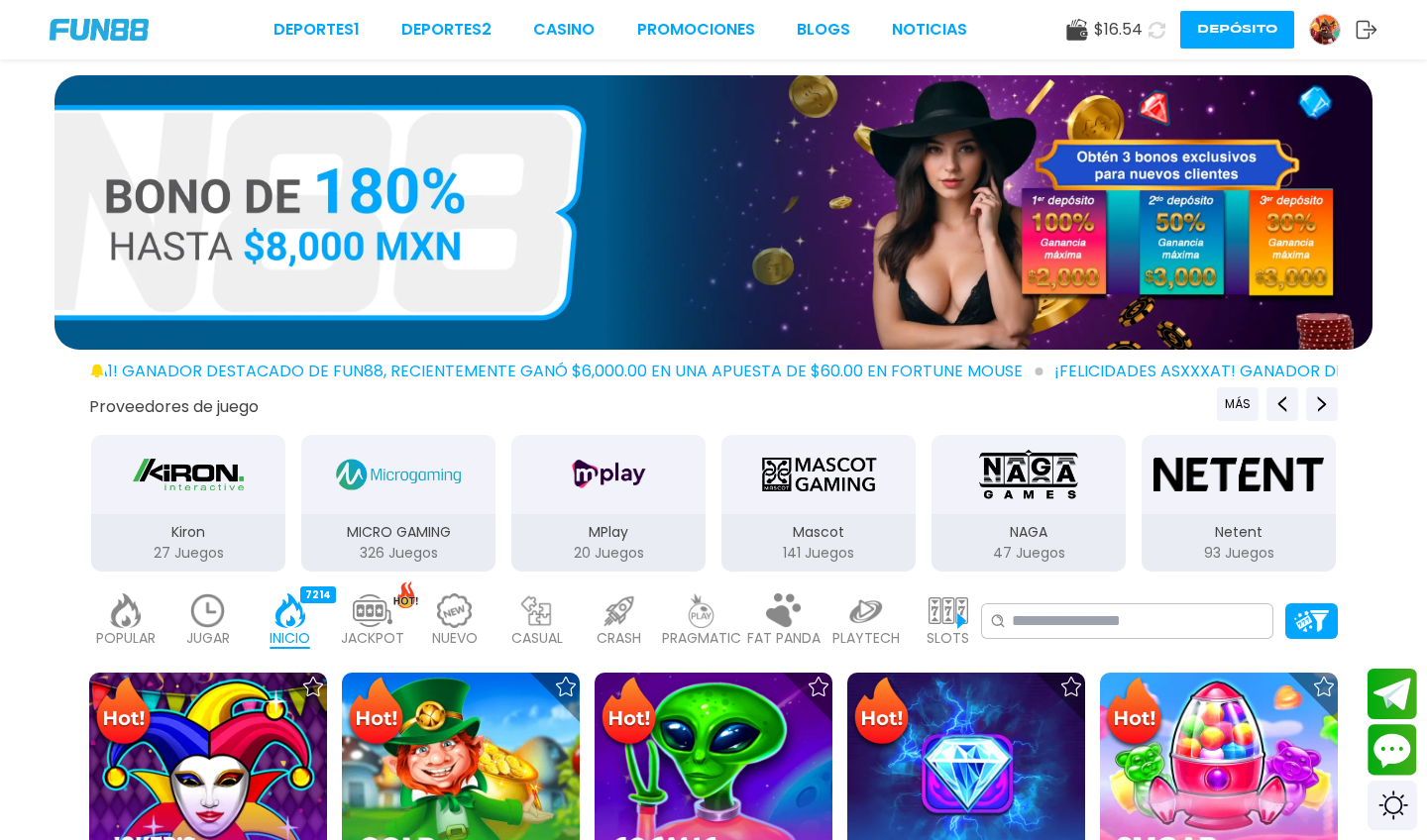 click 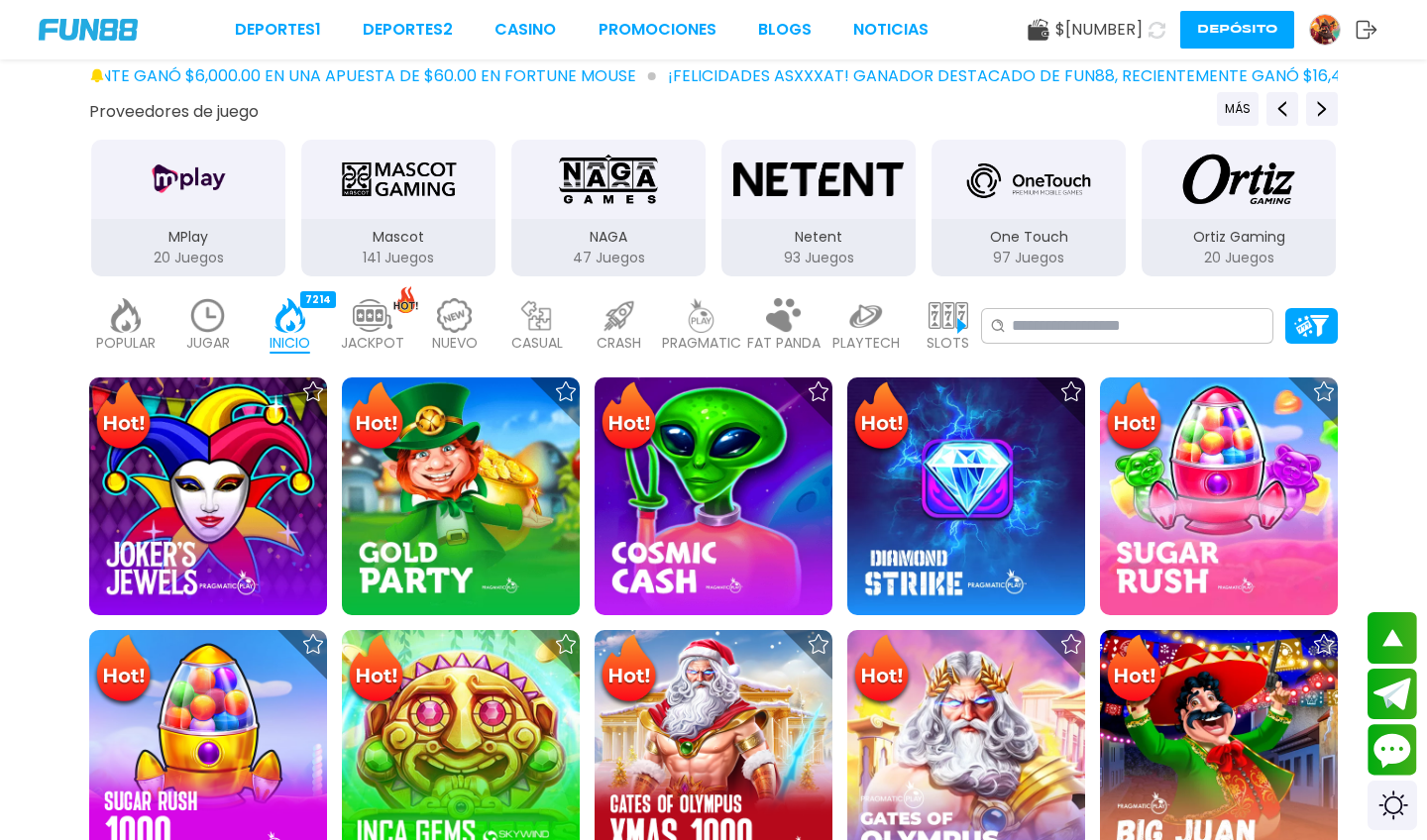 scroll, scrollTop: 295, scrollLeft: 0, axis: vertical 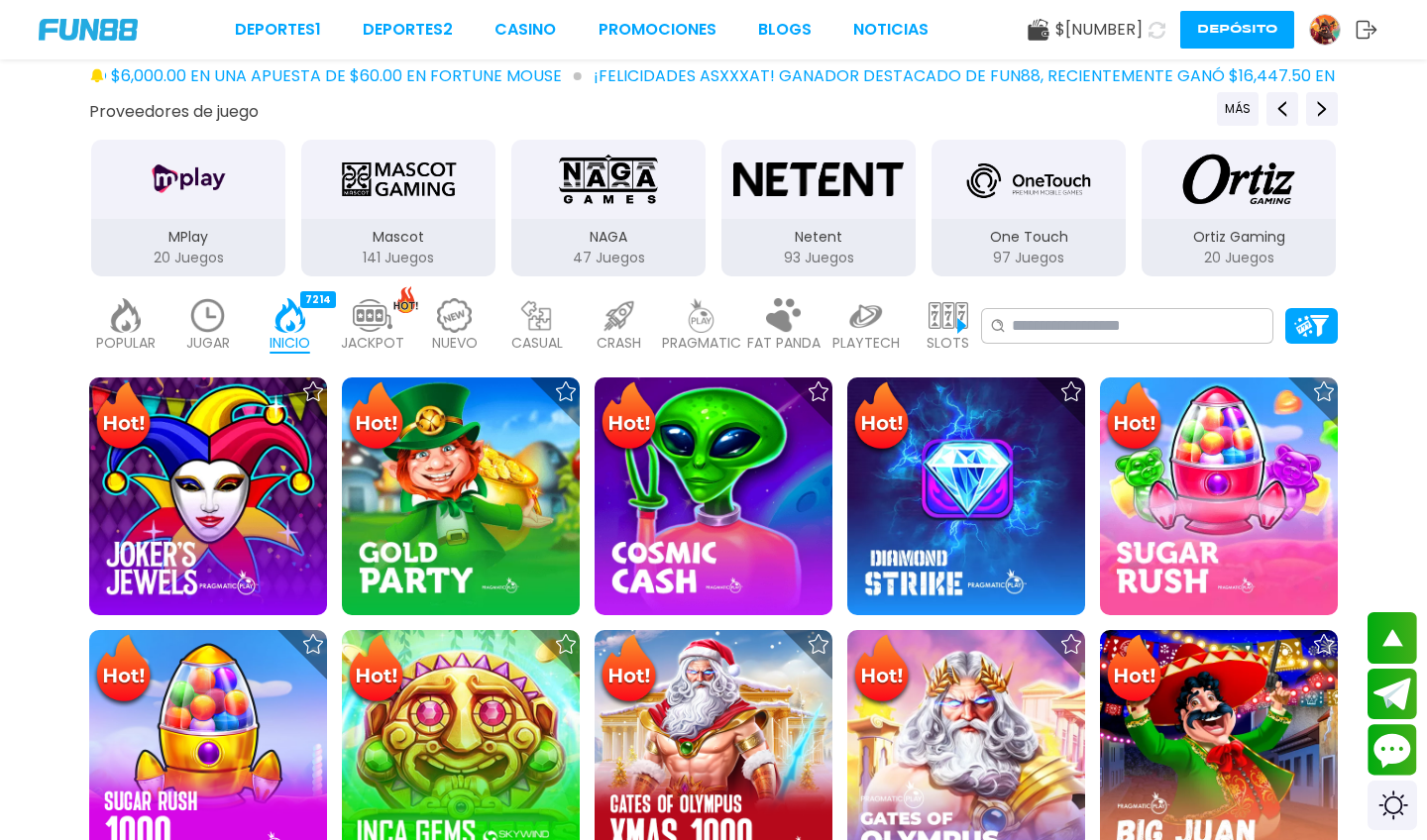 click at bounding box center [455, 315] 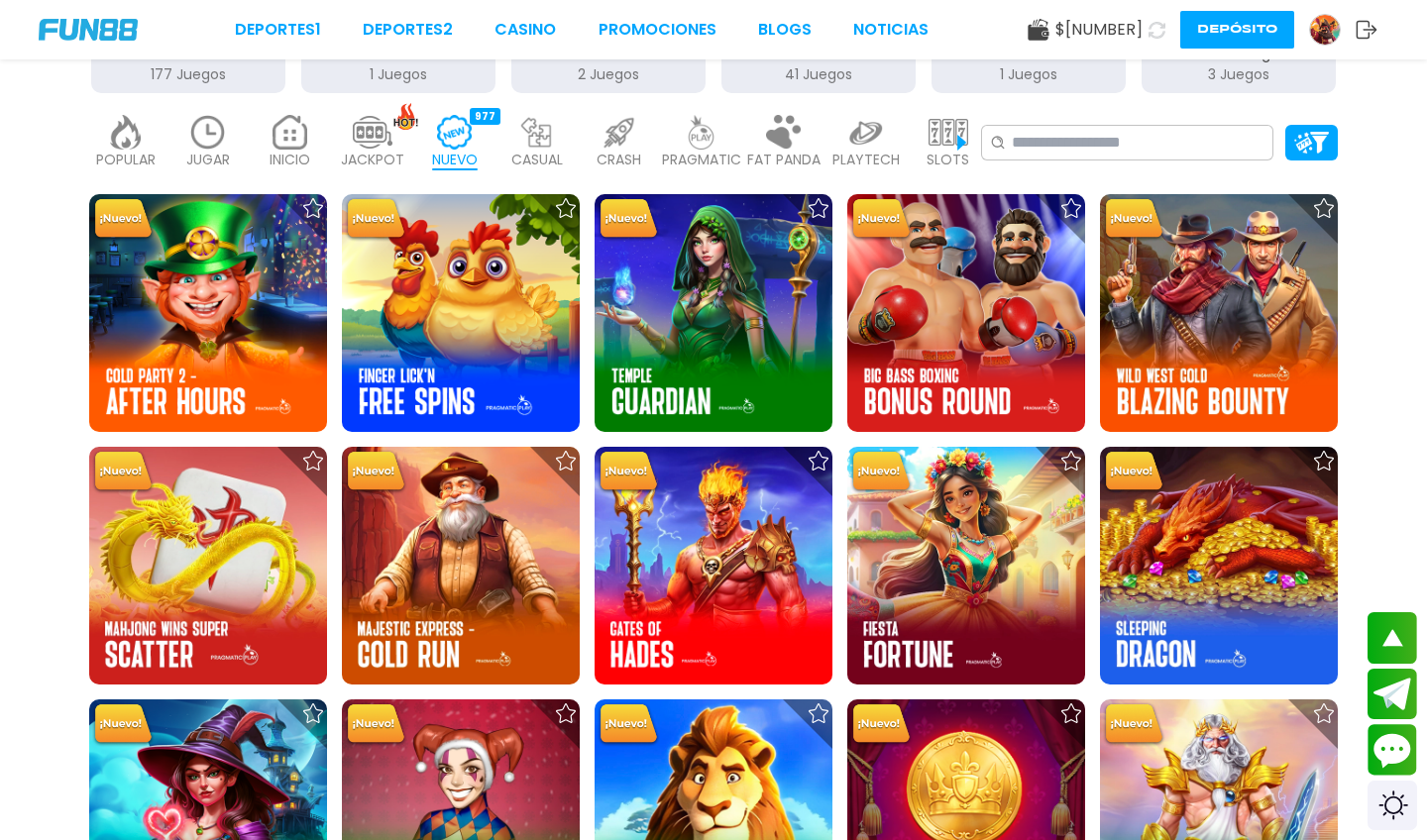 scroll, scrollTop: 464, scrollLeft: 0, axis: vertical 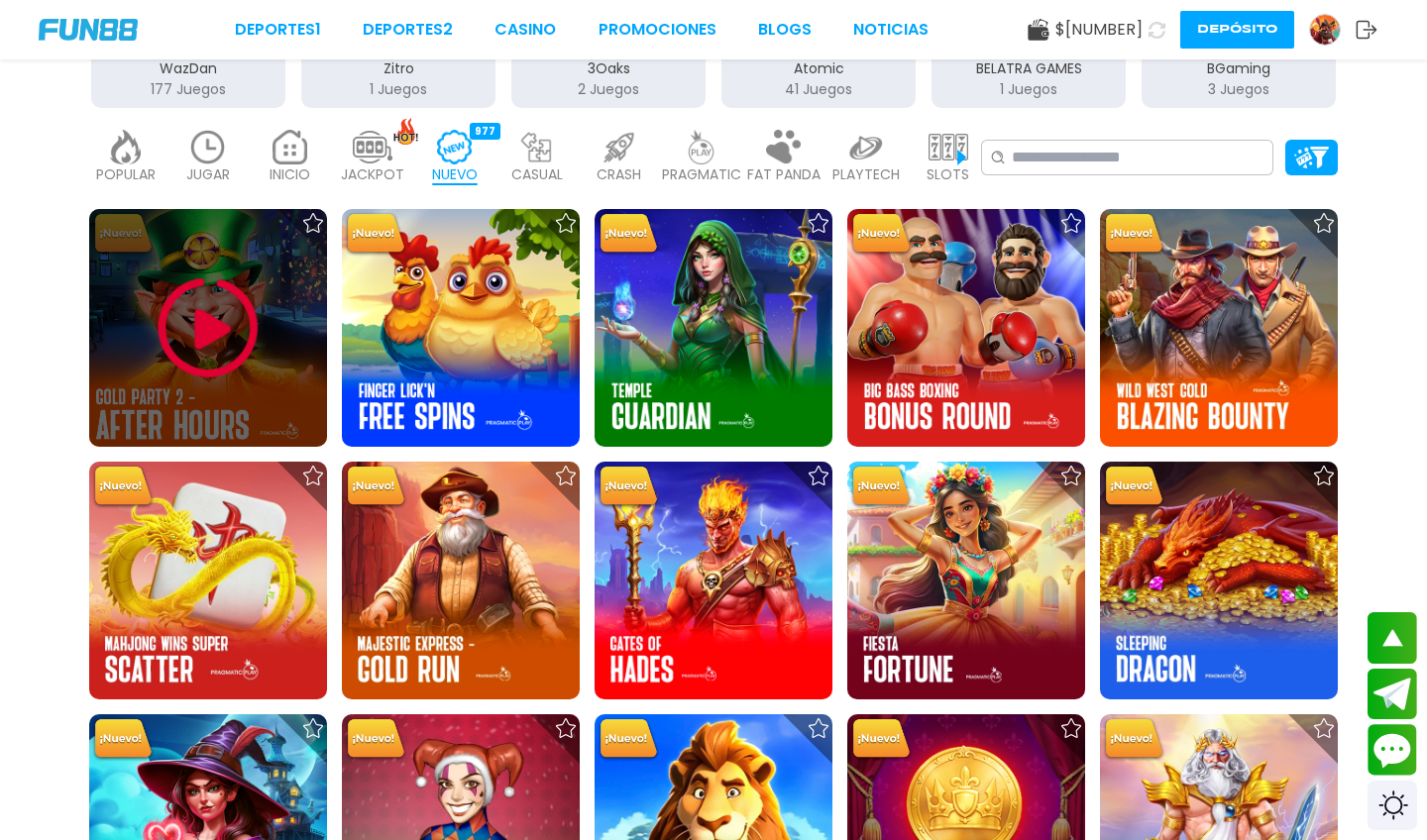 click at bounding box center [208, 328] 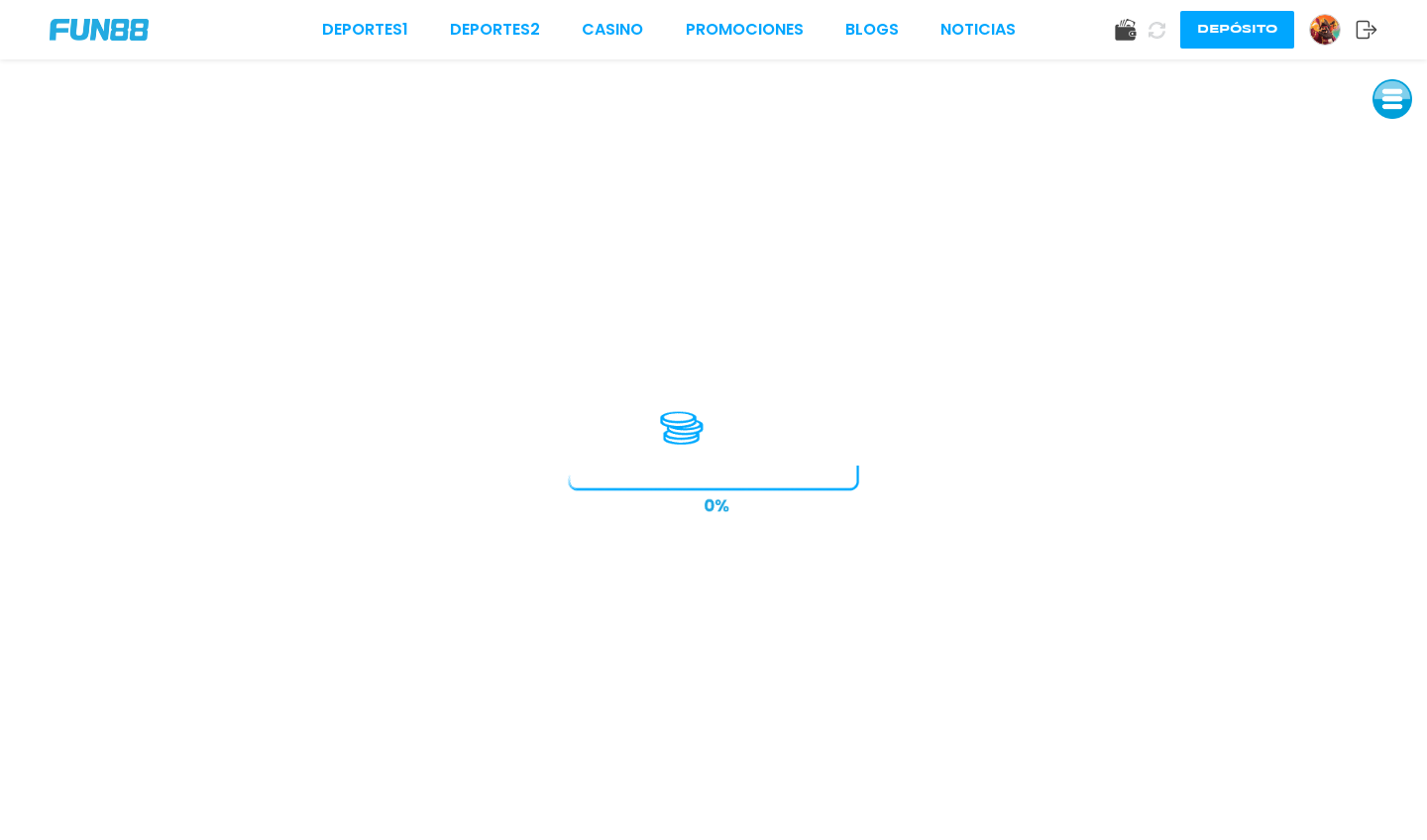 scroll, scrollTop: 0, scrollLeft: 0, axis: both 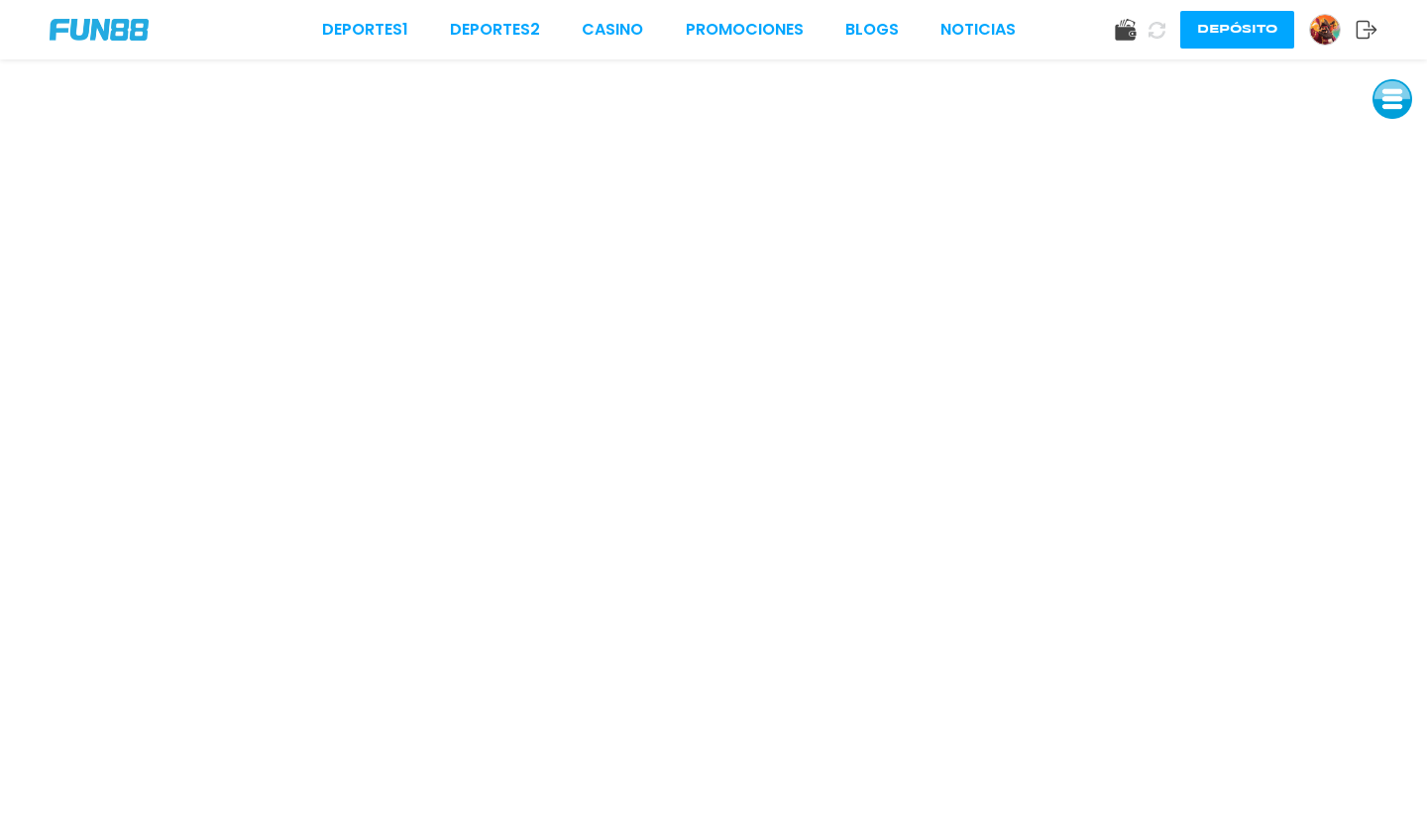 click at bounding box center (1392, 99) 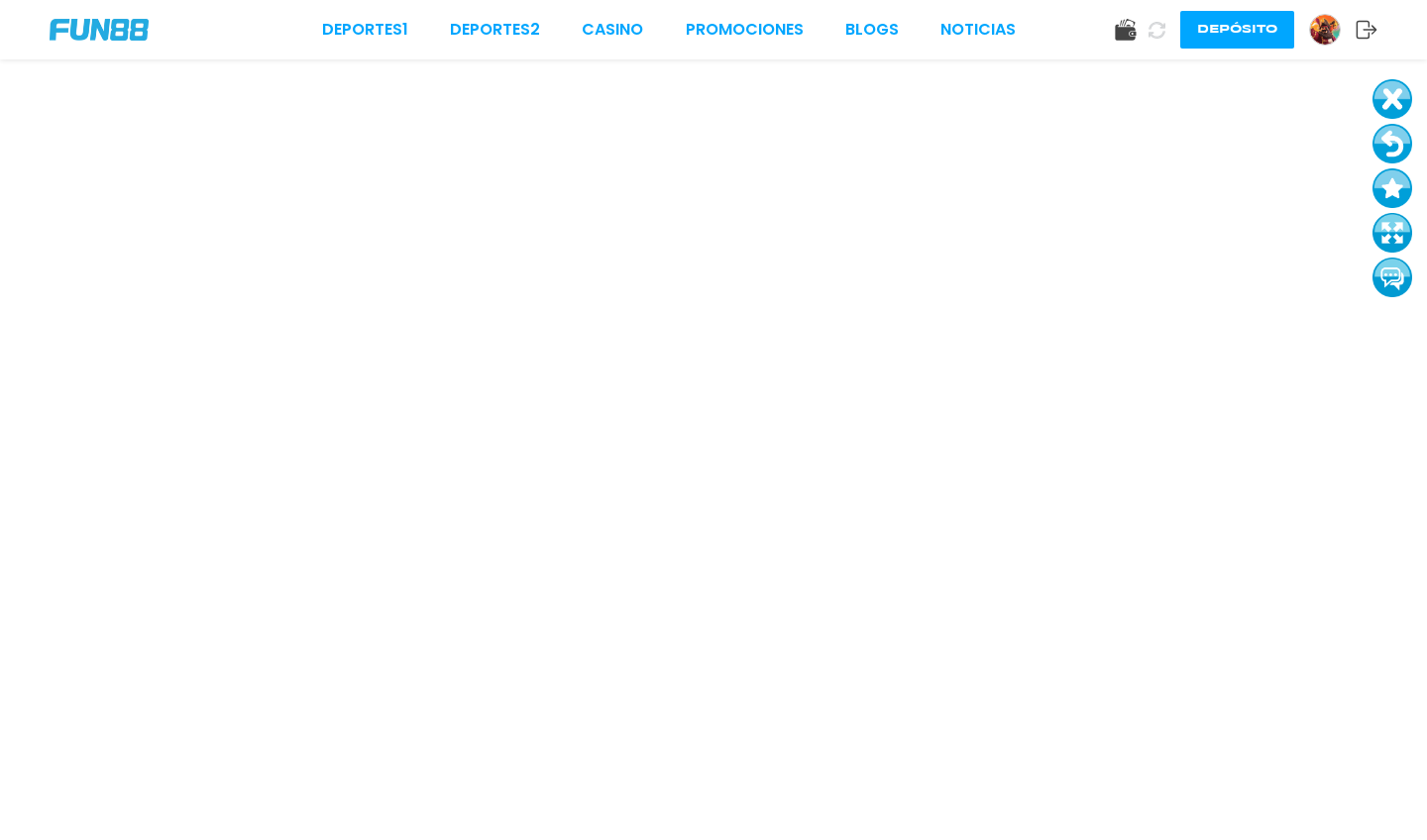 click at bounding box center (1392, 99) 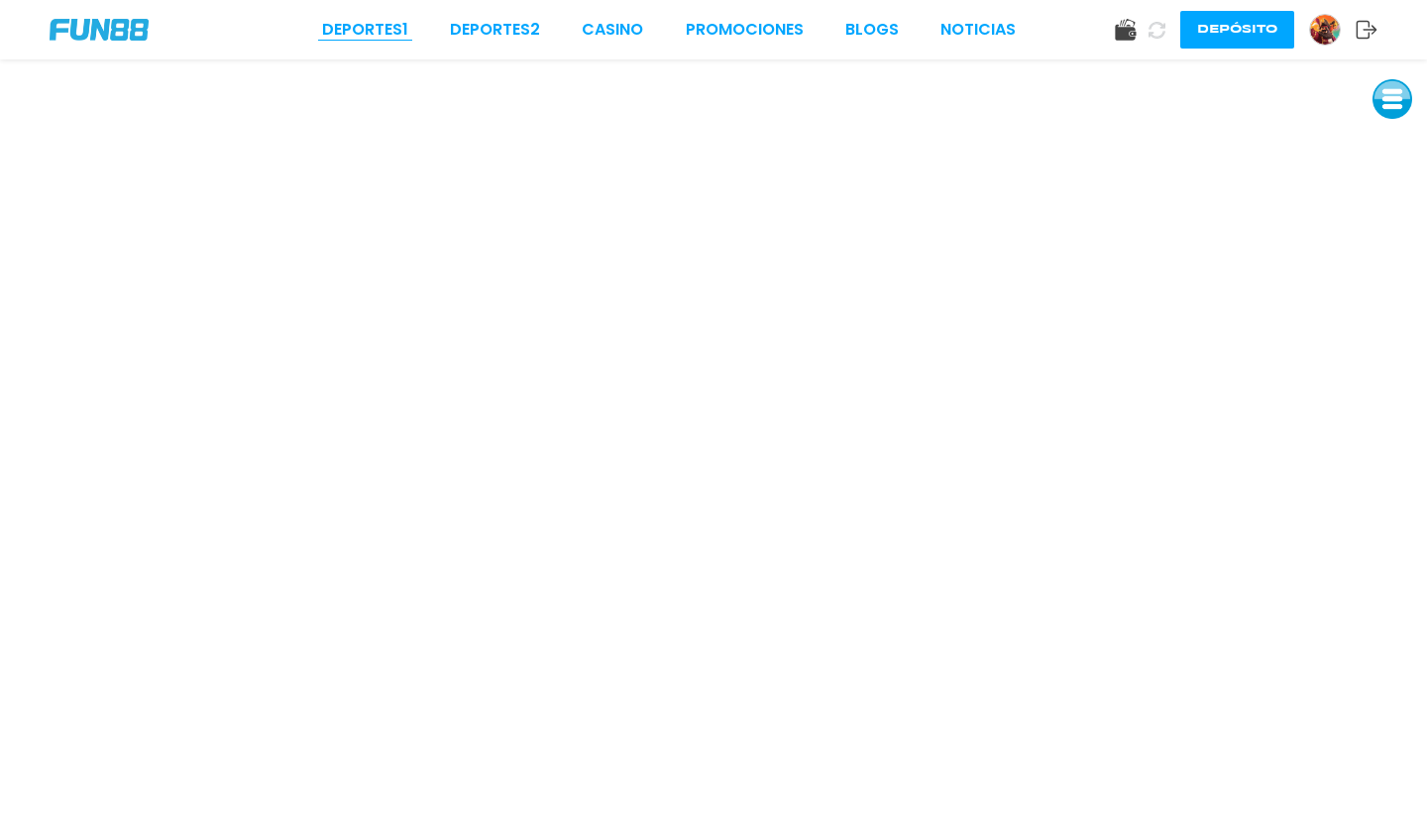 click on "Deportes  1" at bounding box center (365, 30) 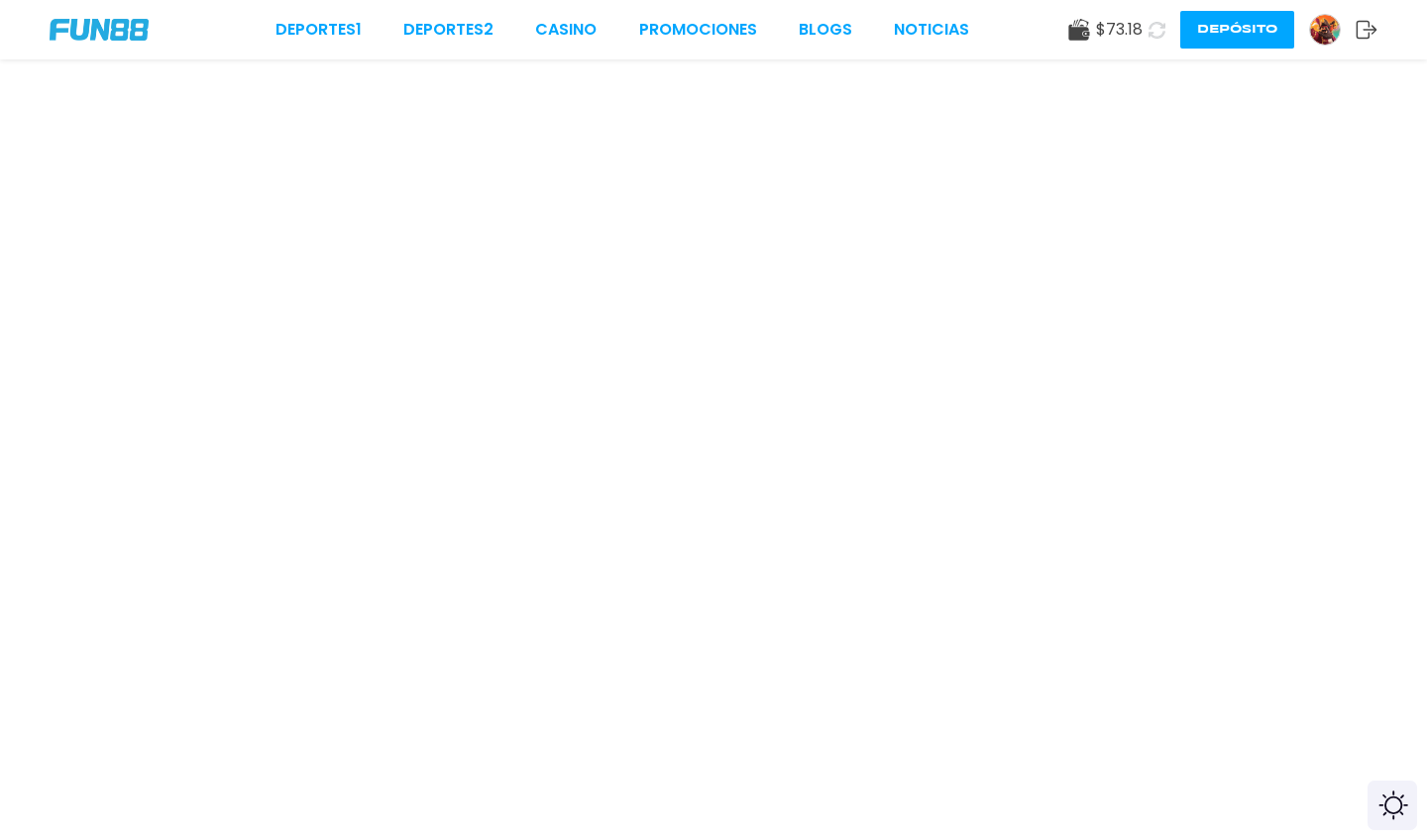 click at bounding box center [99, 30] 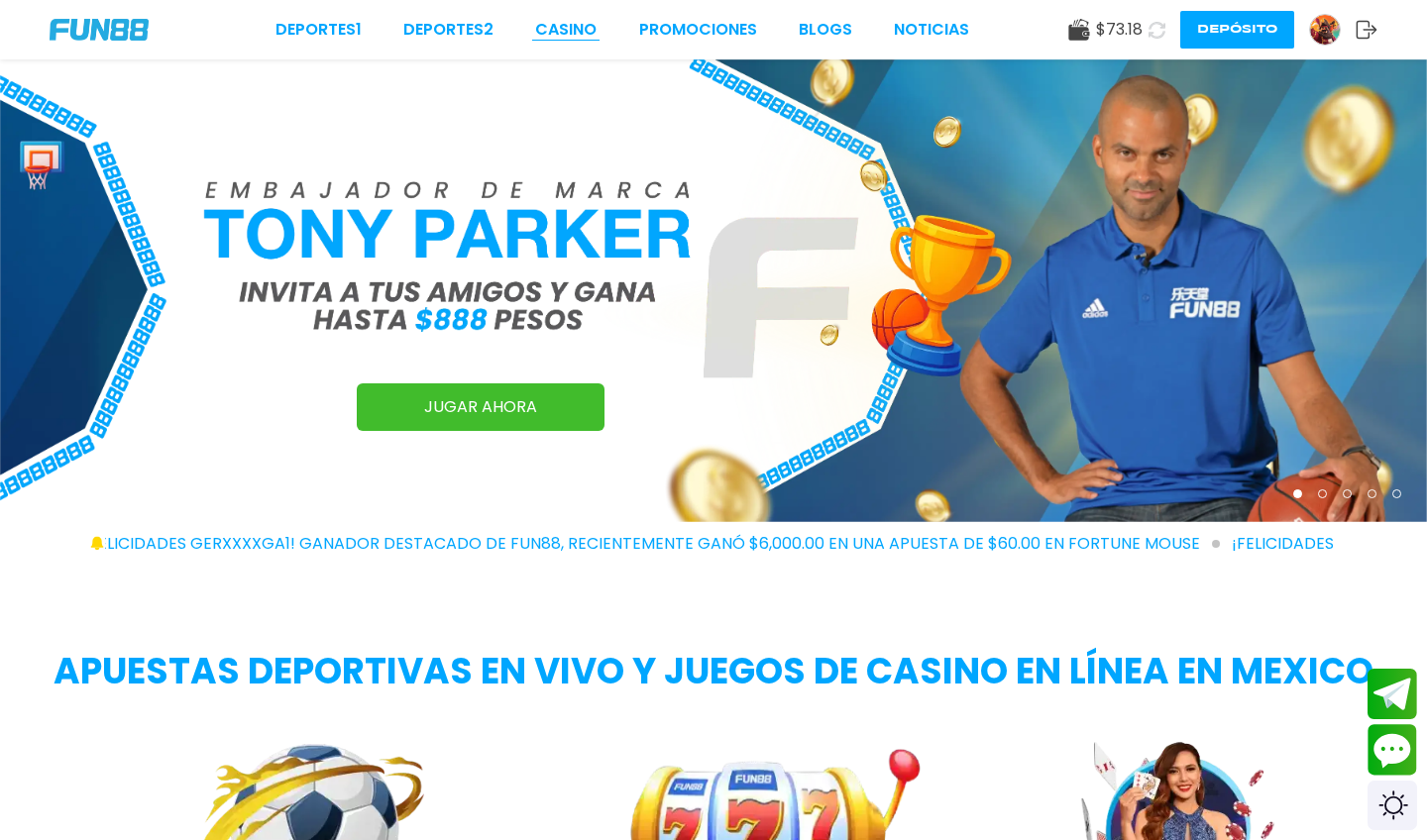 click on "CASINO" at bounding box center [566, 30] 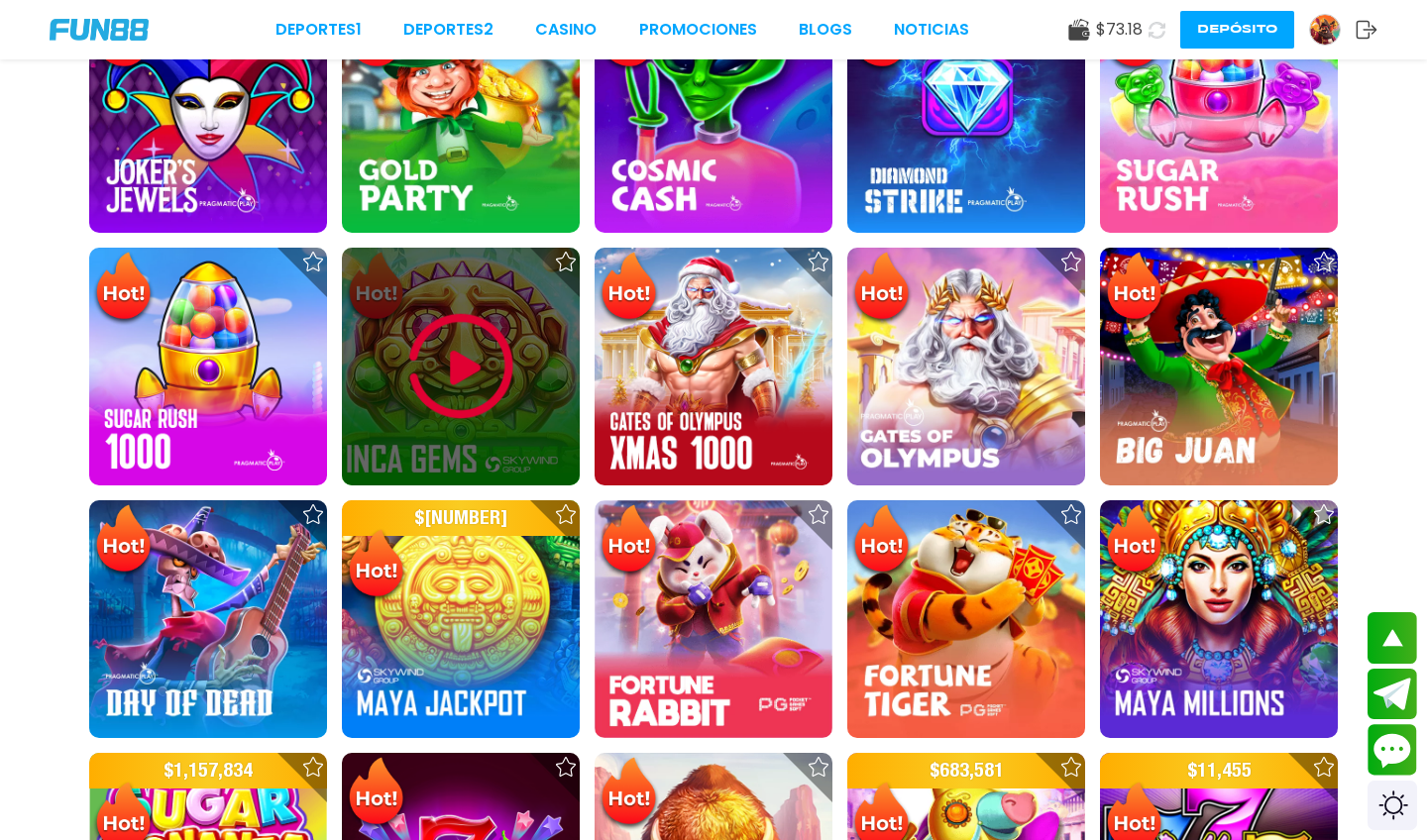 scroll, scrollTop: 692, scrollLeft: 0, axis: vertical 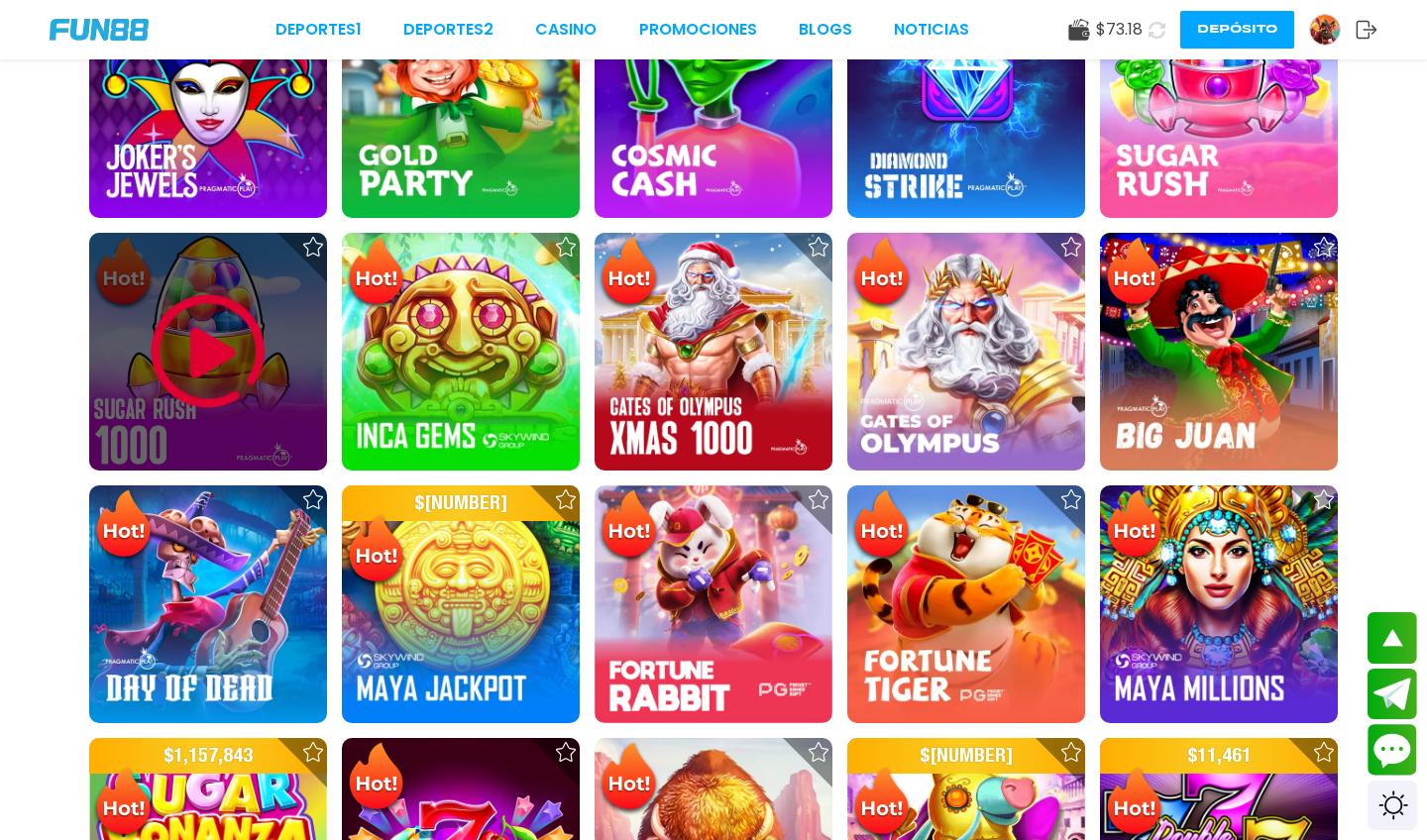 click at bounding box center (208, 352) 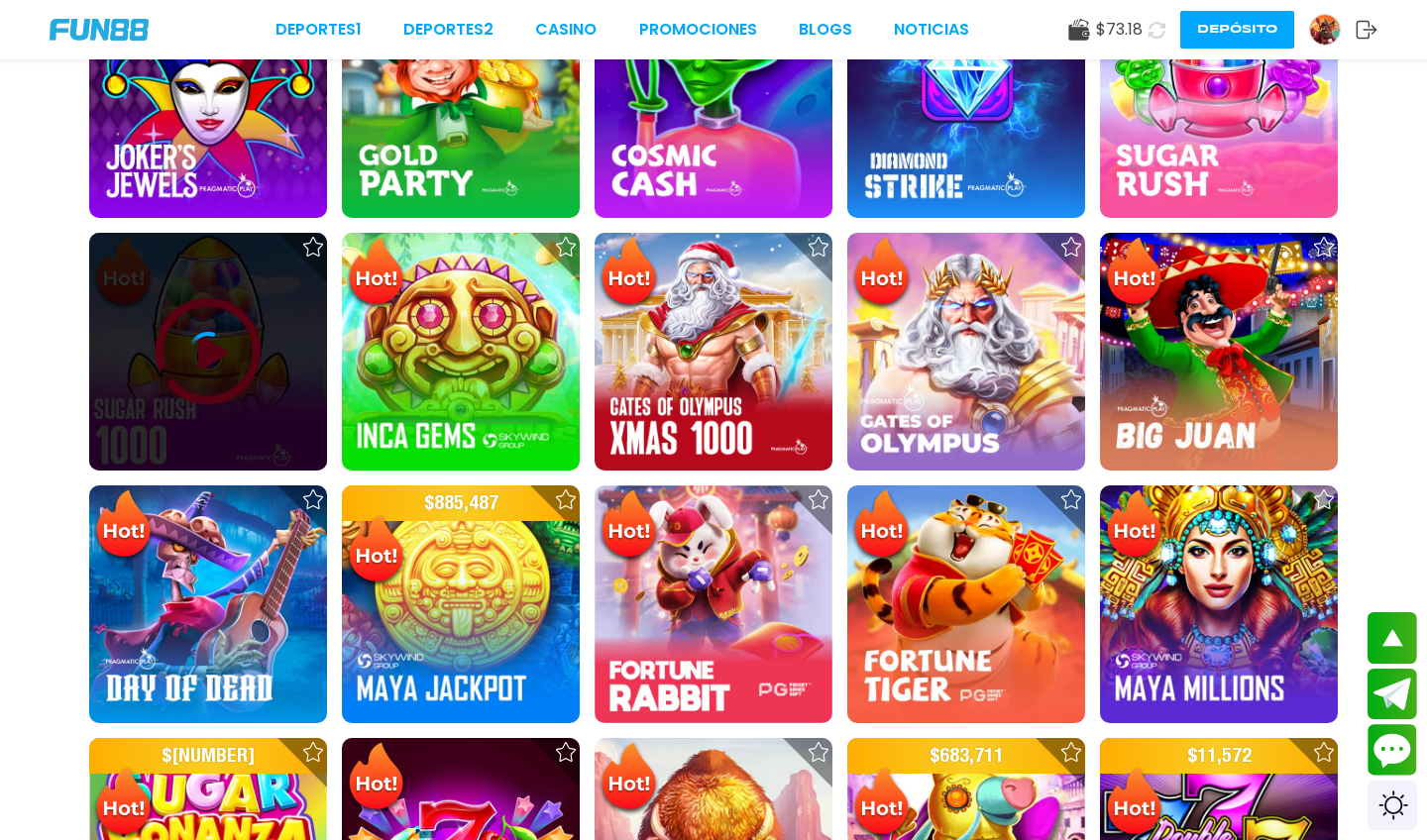 scroll, scrollTop: 0, scrollLeft: 0, axis: both 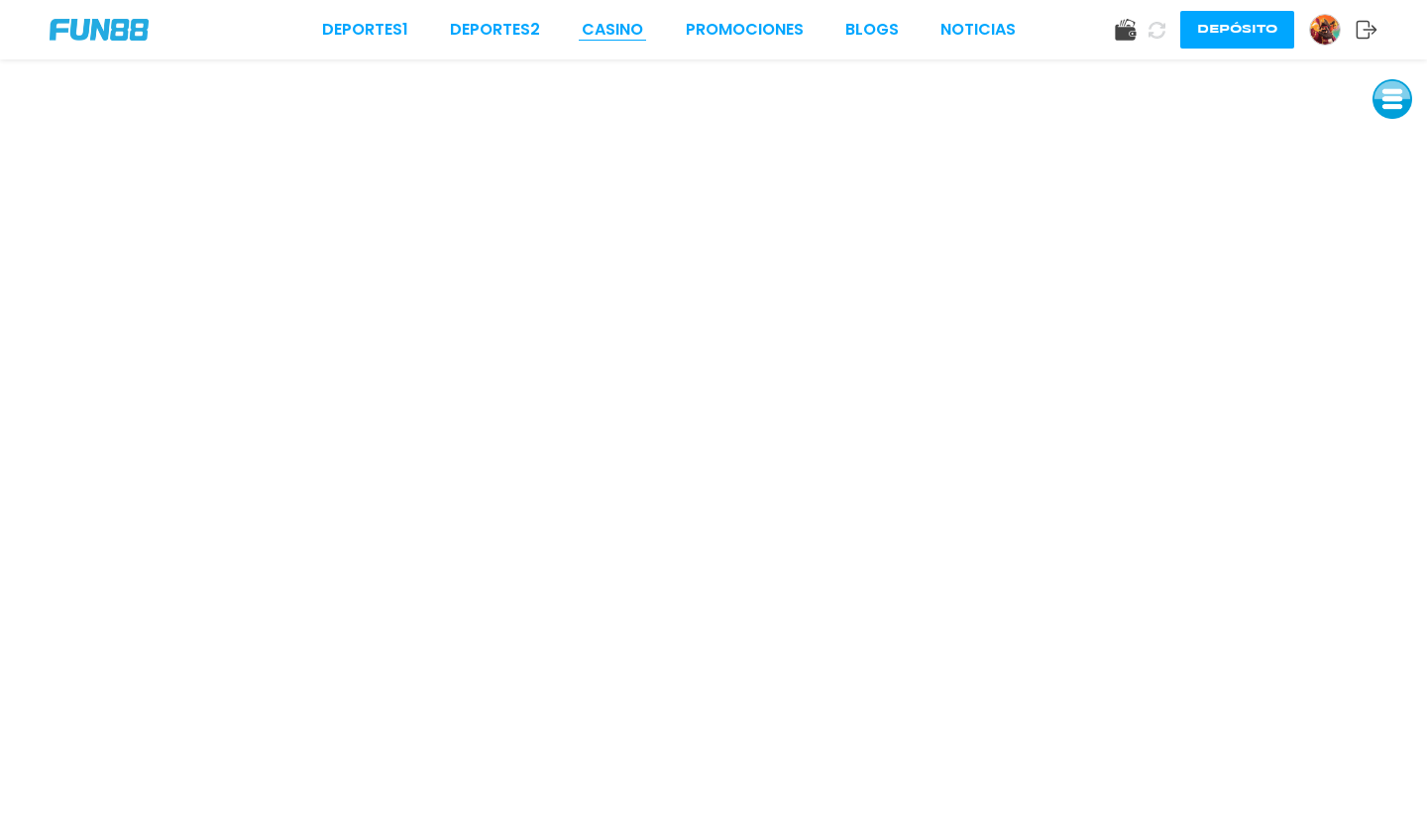 click on "CASINO" at bounding box center (612, 30) 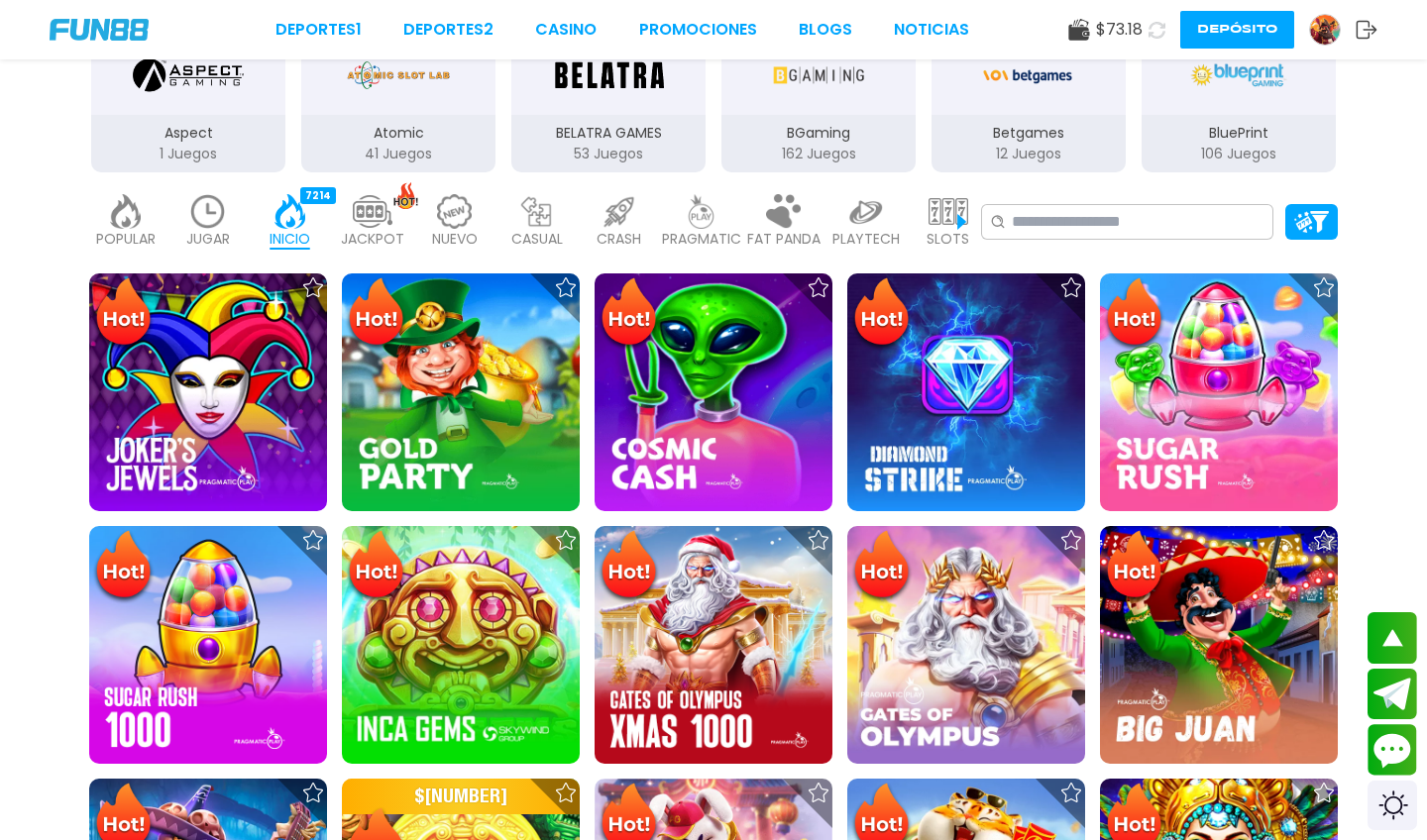 scroll, scrollTop: 416, scrollLeft: 0, axis: vertical 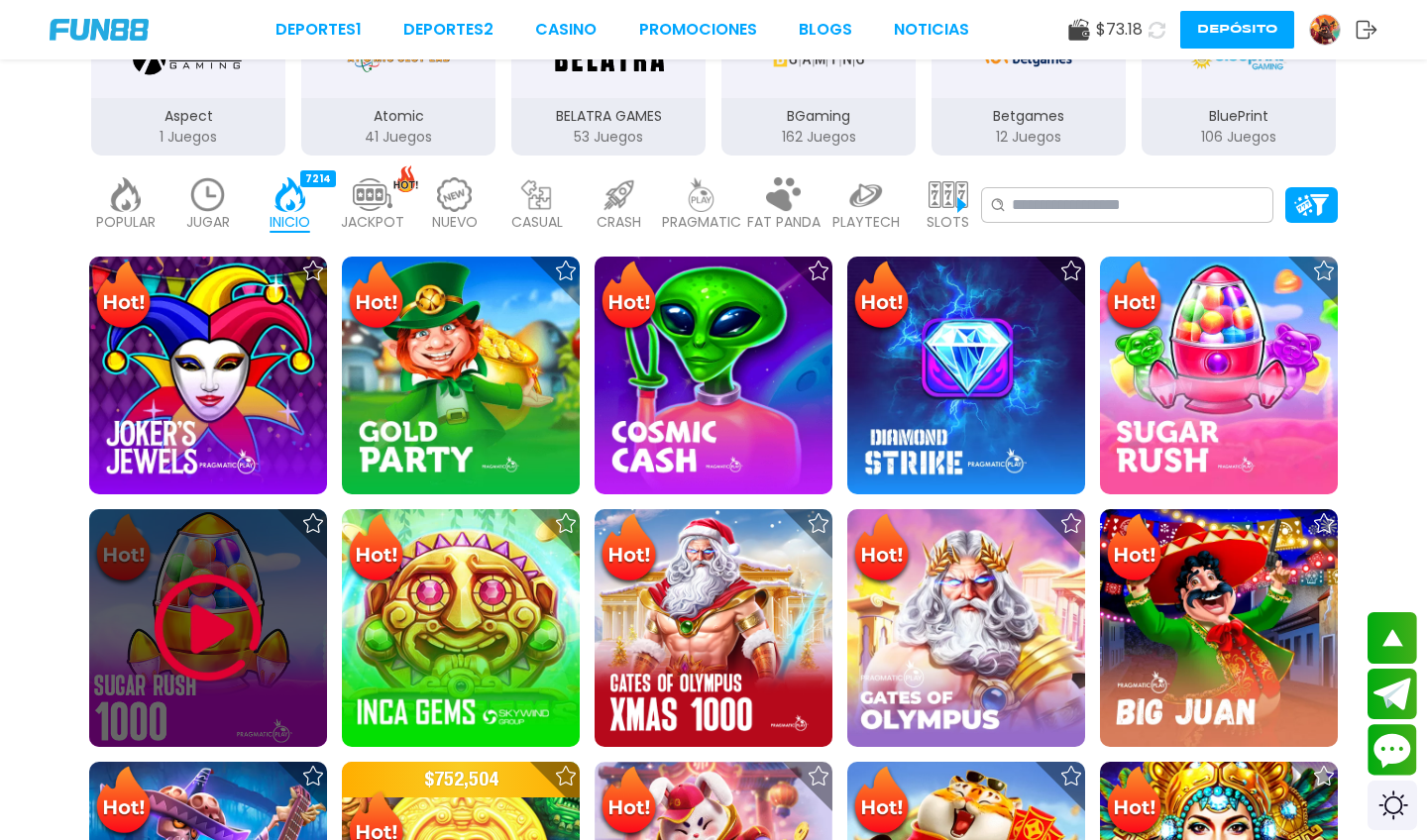 click at bounding box center (208, 628) 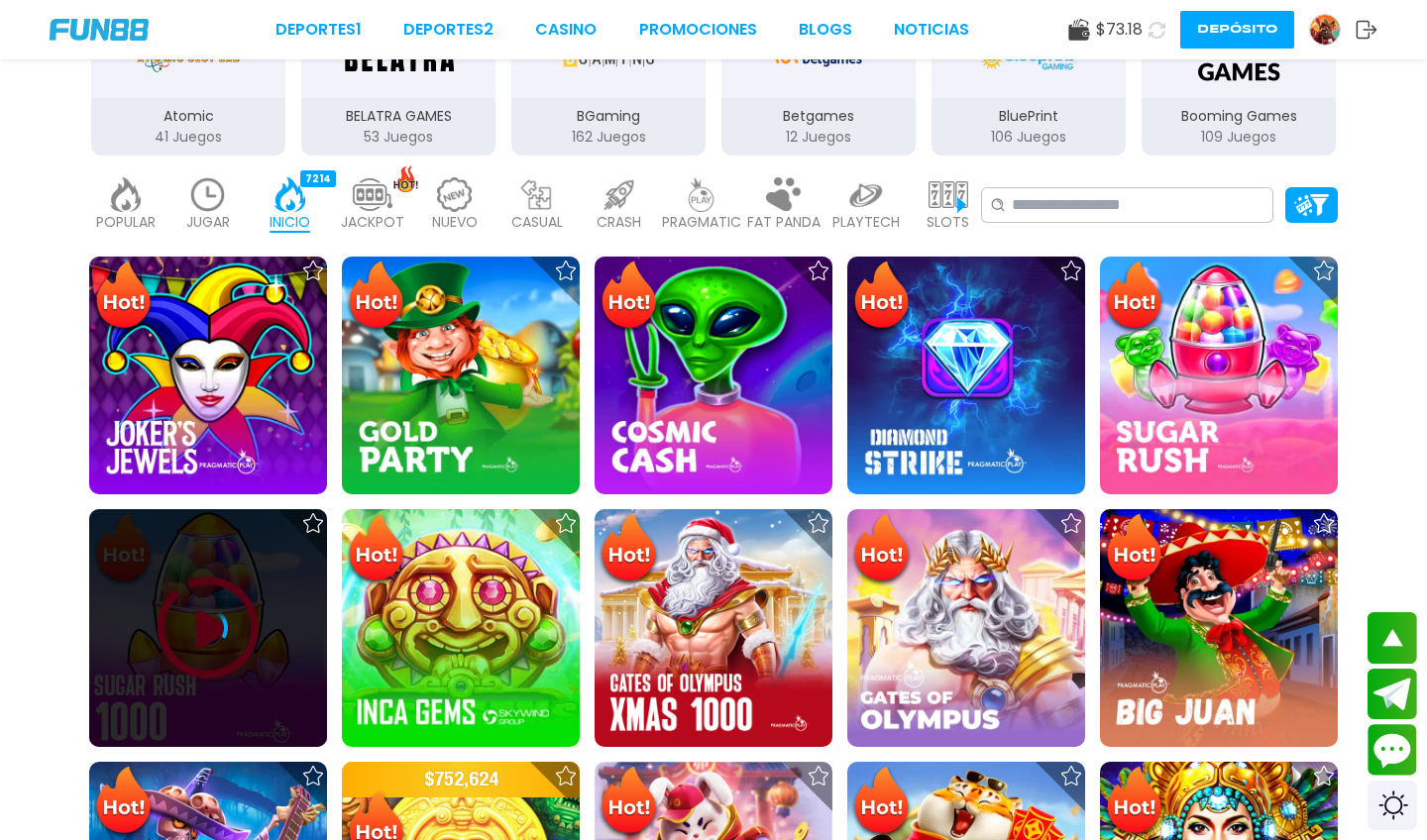 scroll, scrollTop: 0, scrollLeft: 0, axis: both 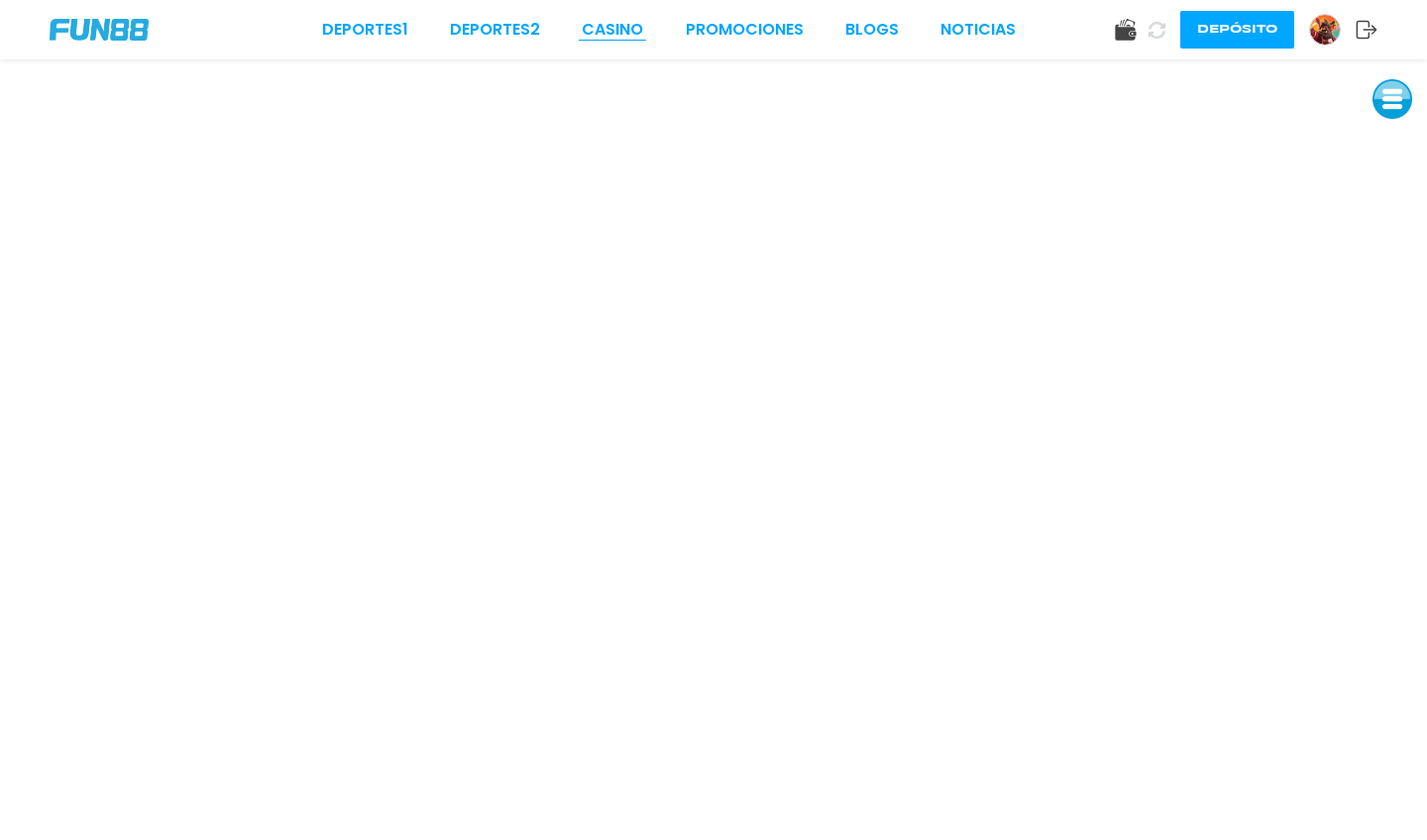 click on "CASINO" at bounding box center (612, 30) 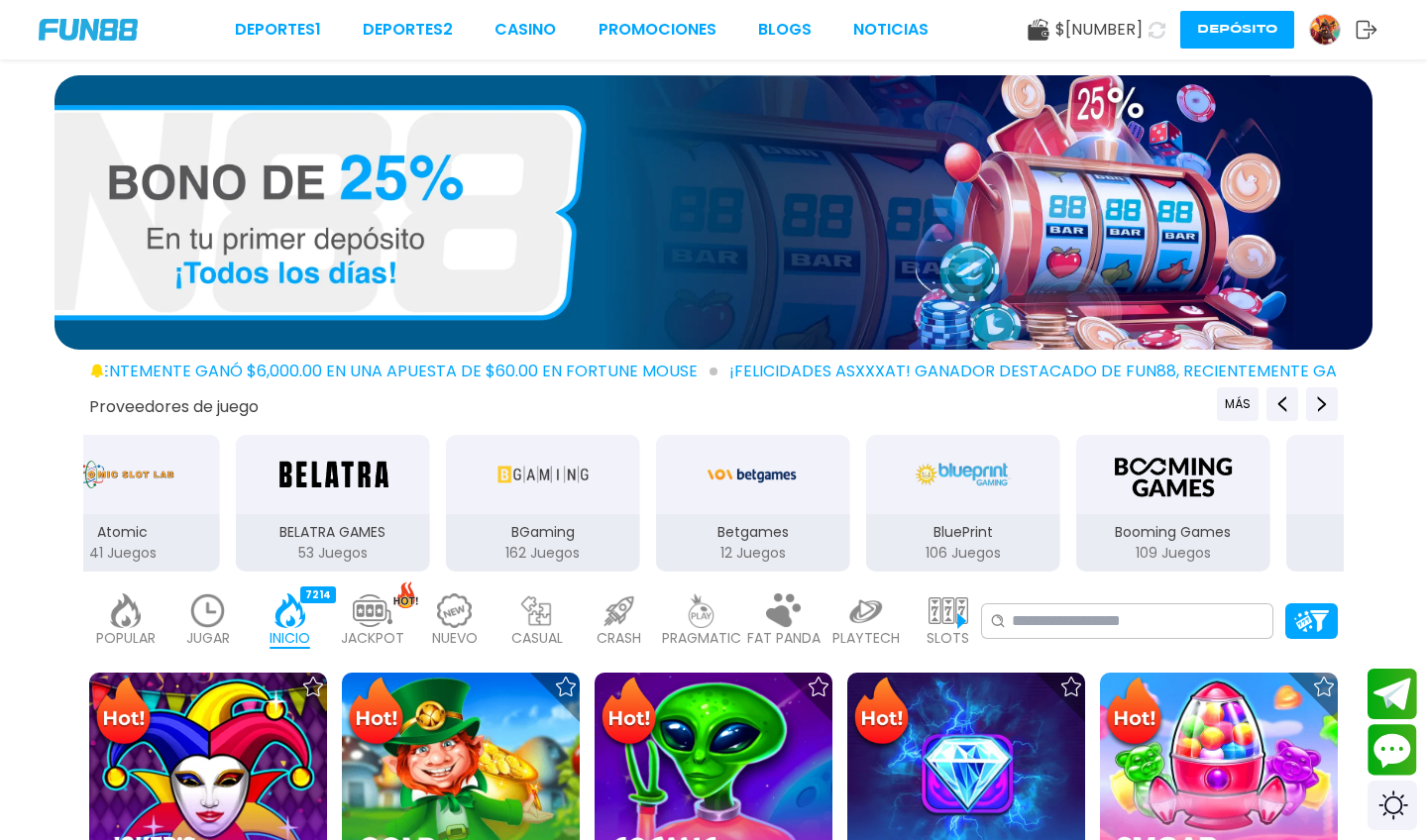 scroll, scrollTop: 0, scrollLeft: 0, axis: both 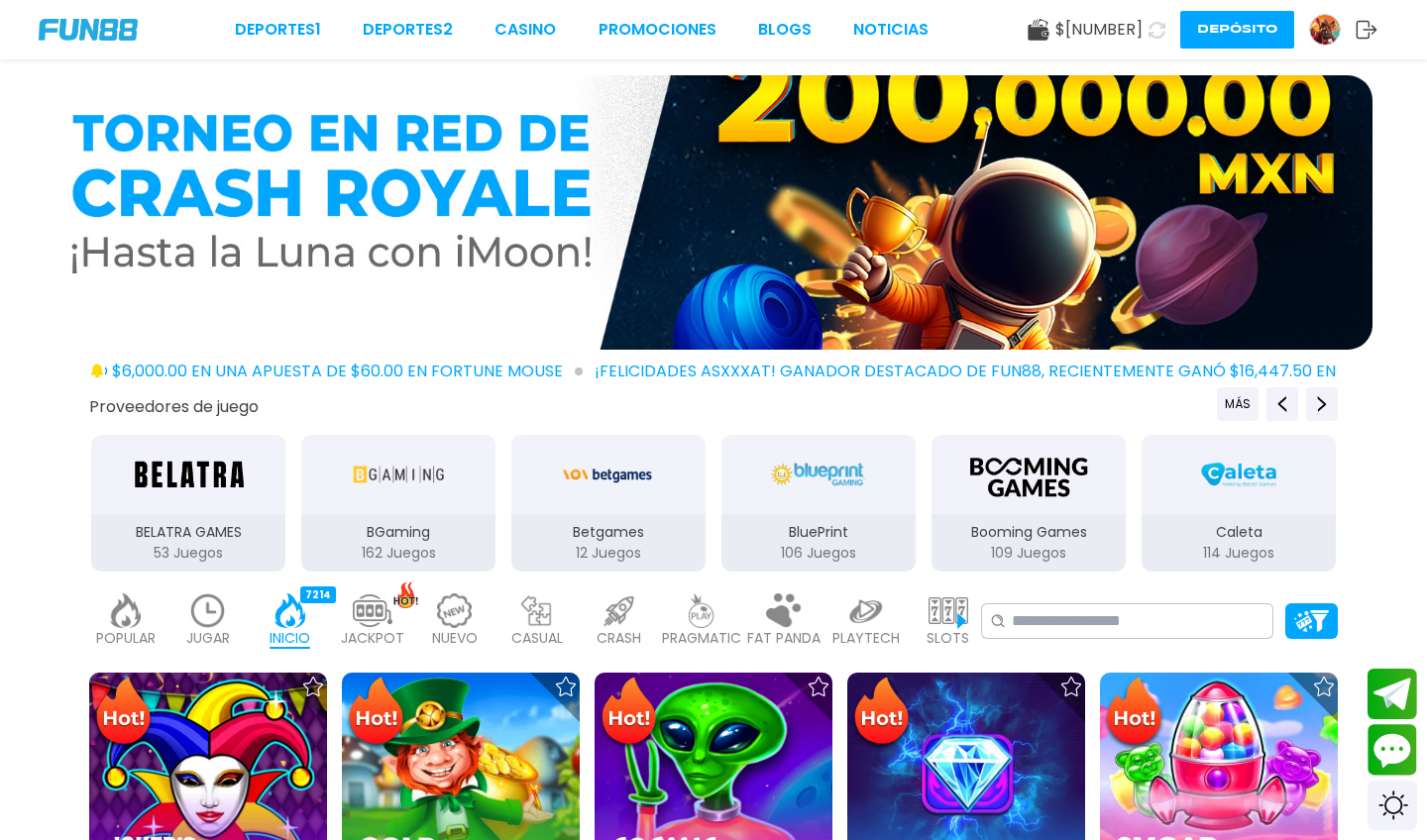 click at bounding box center [208, 610] 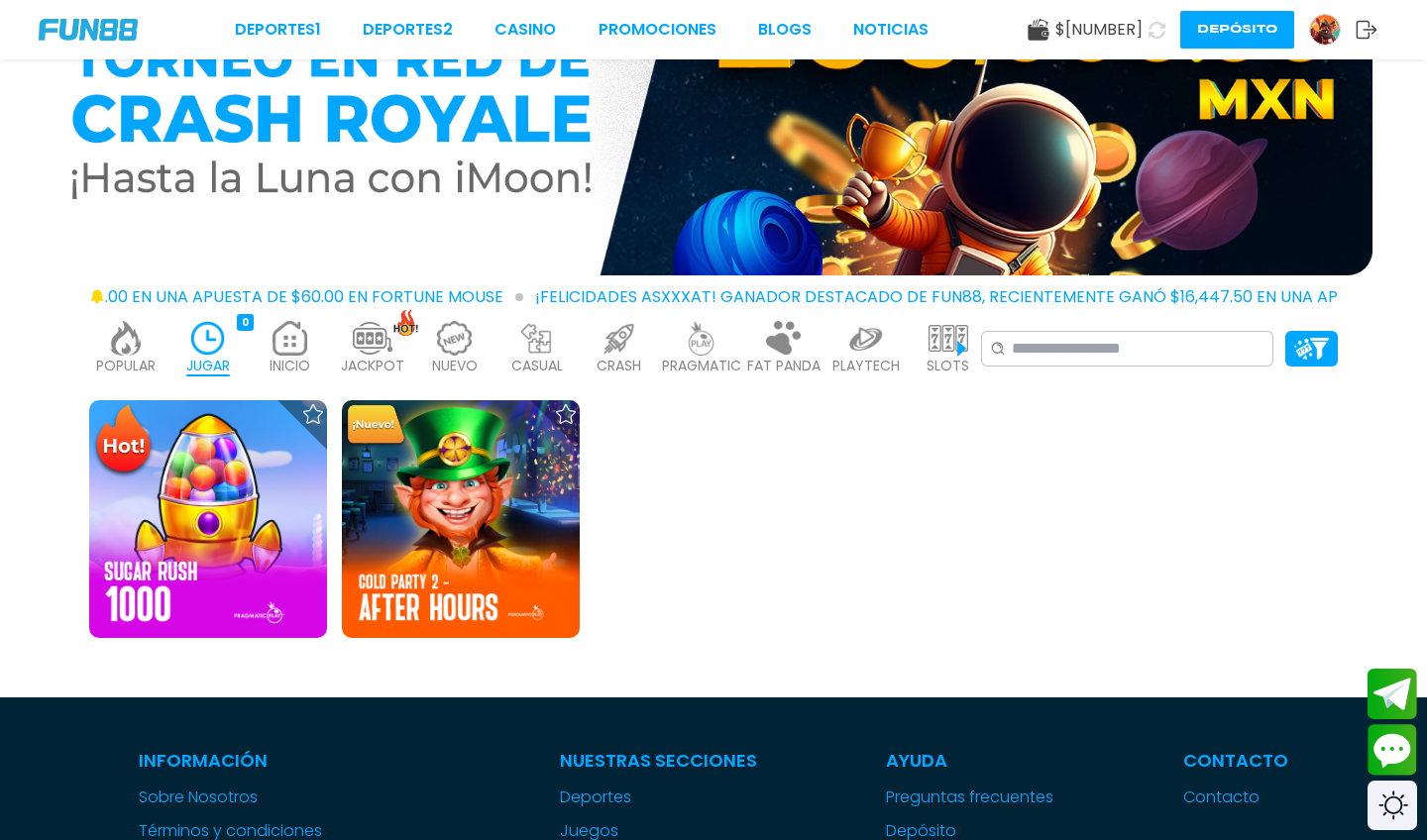 scroll, scrollTop: 132, scrollLeft: 0, axis: vertical 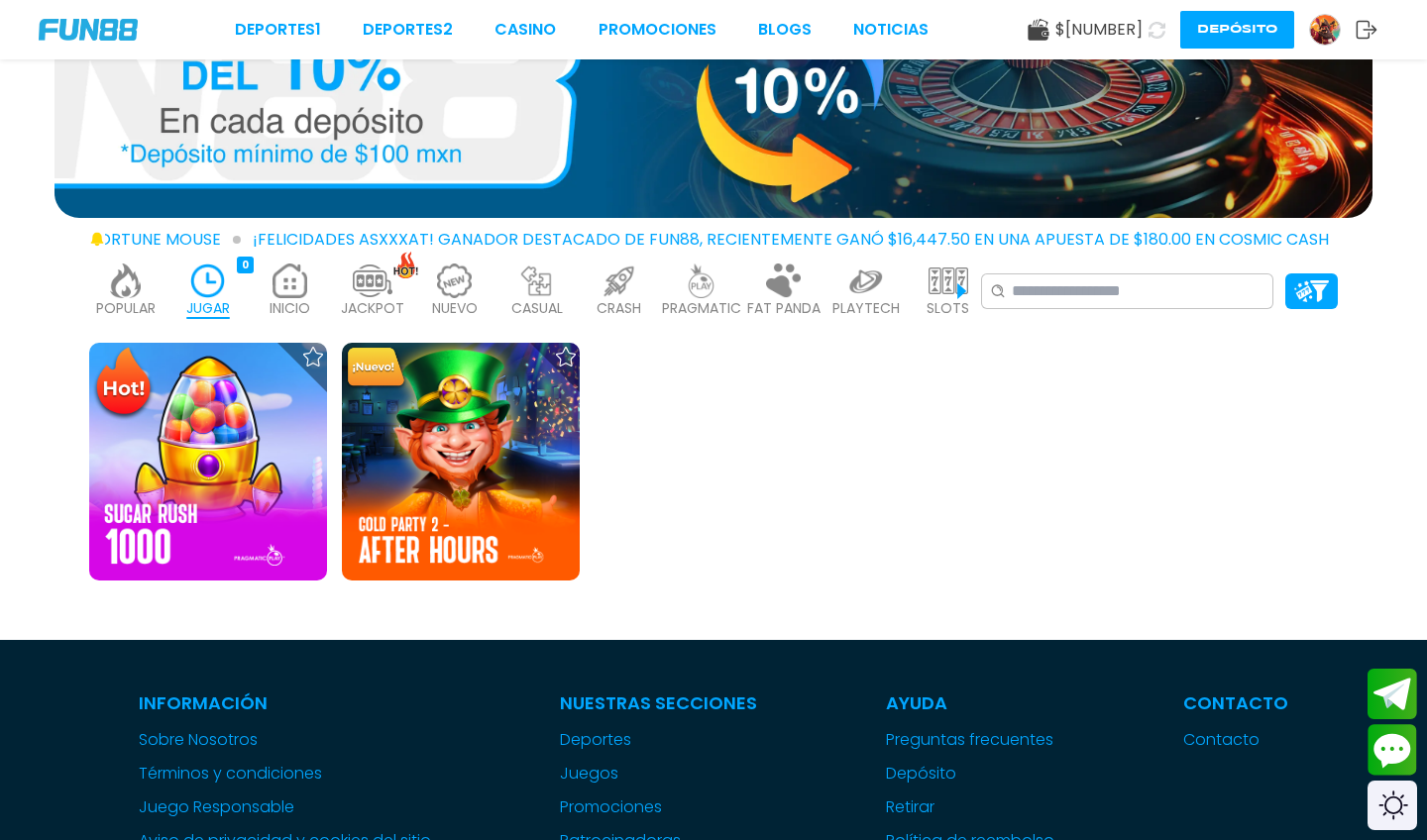 click at bounding box center [126, 280] 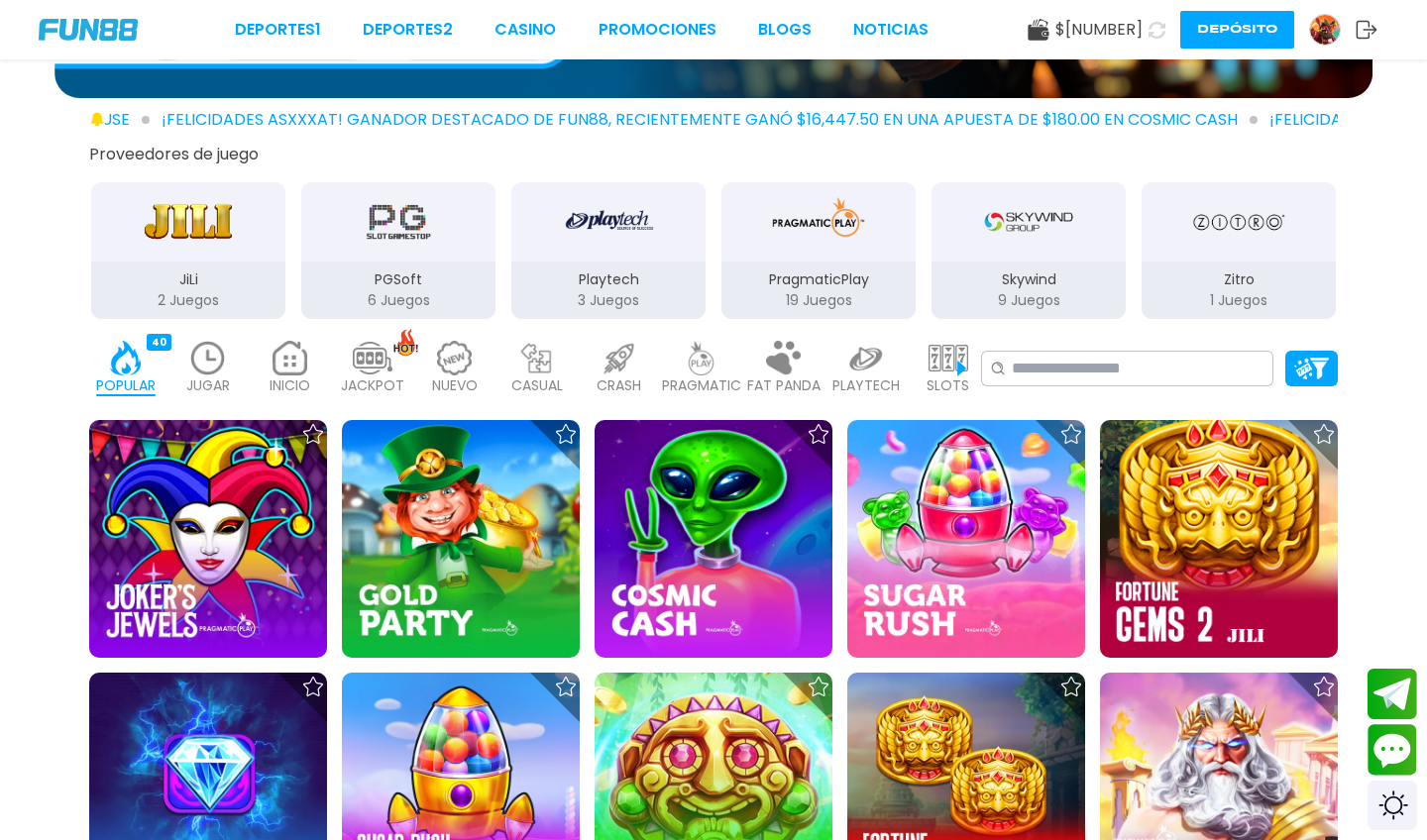 scroll, scrollTop: 253, scrollLeft: 0, axis: vertical 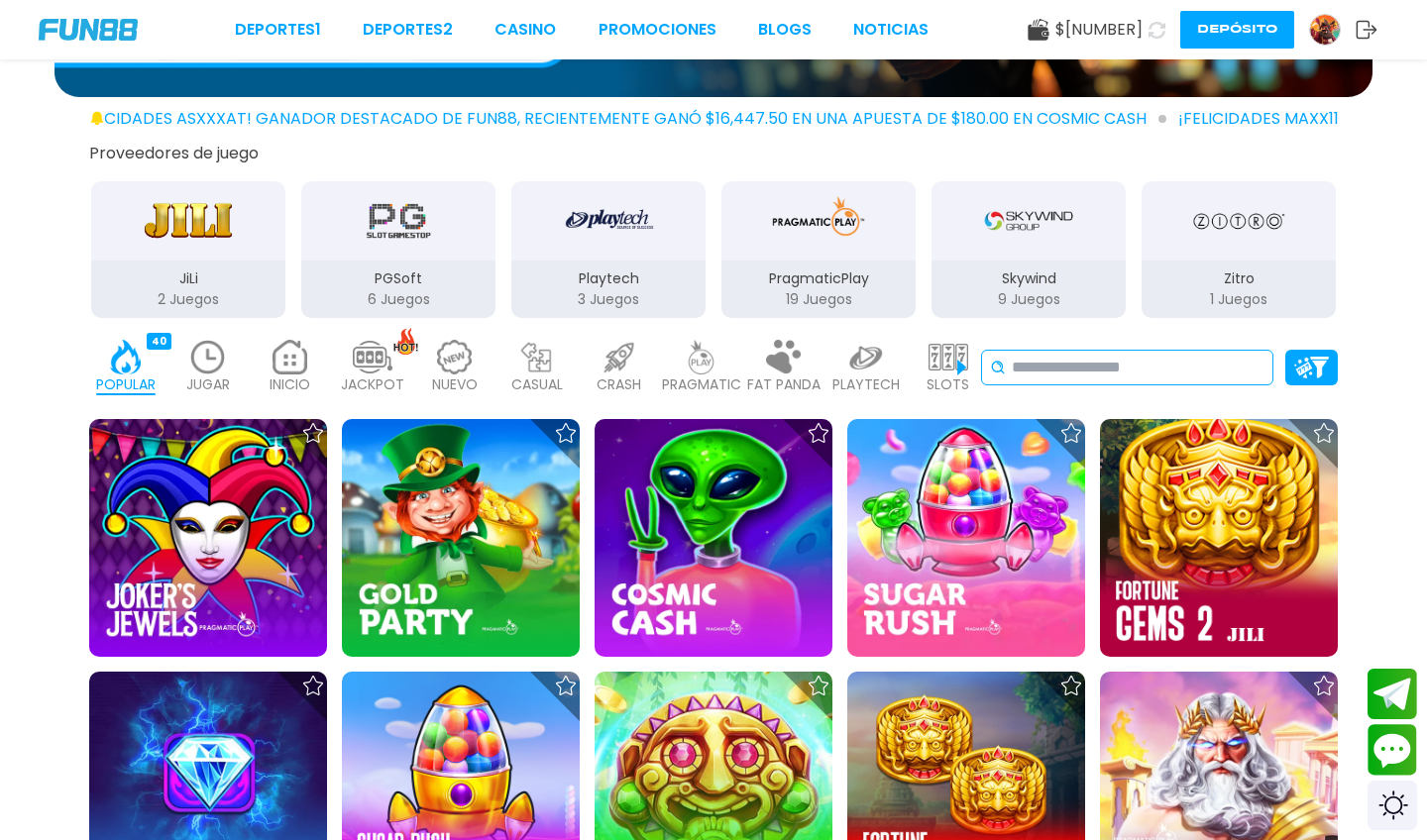 click at bounding box center (1138, 368) 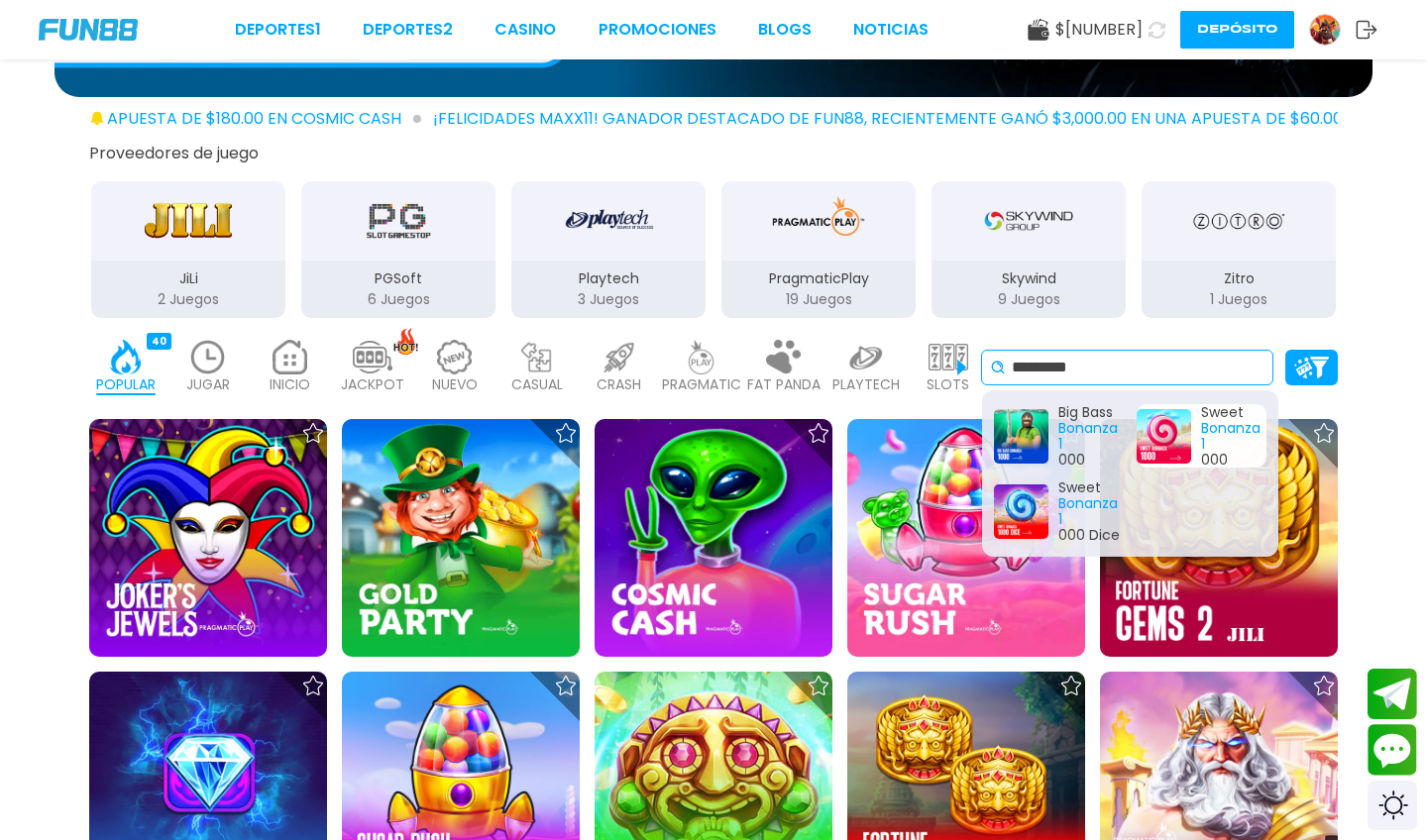 type on "*********" 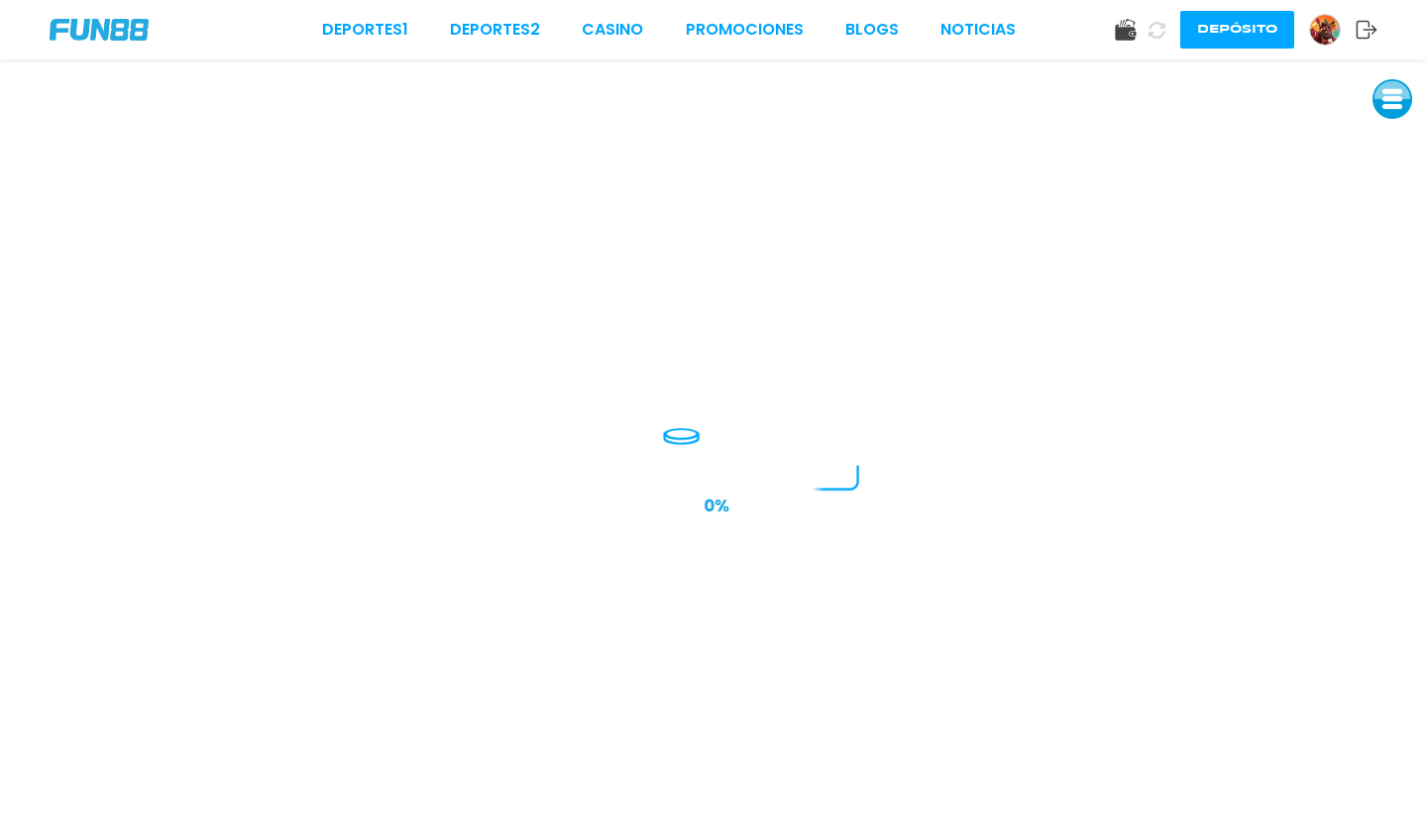 scroll, scrollTop: 0, scrollLeft: 0, axis: both 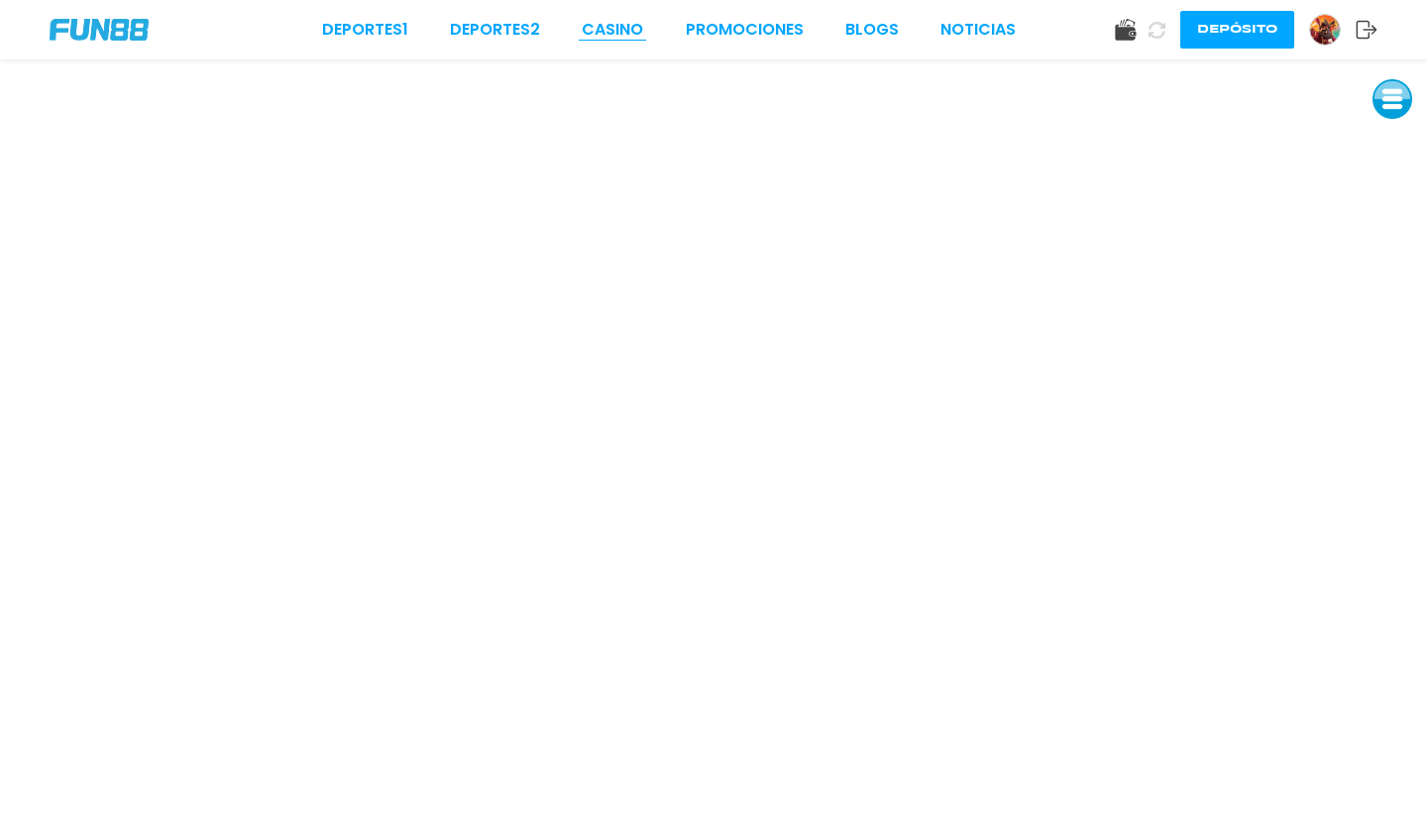 click on "CASINO" at bounding box center (612, 30) 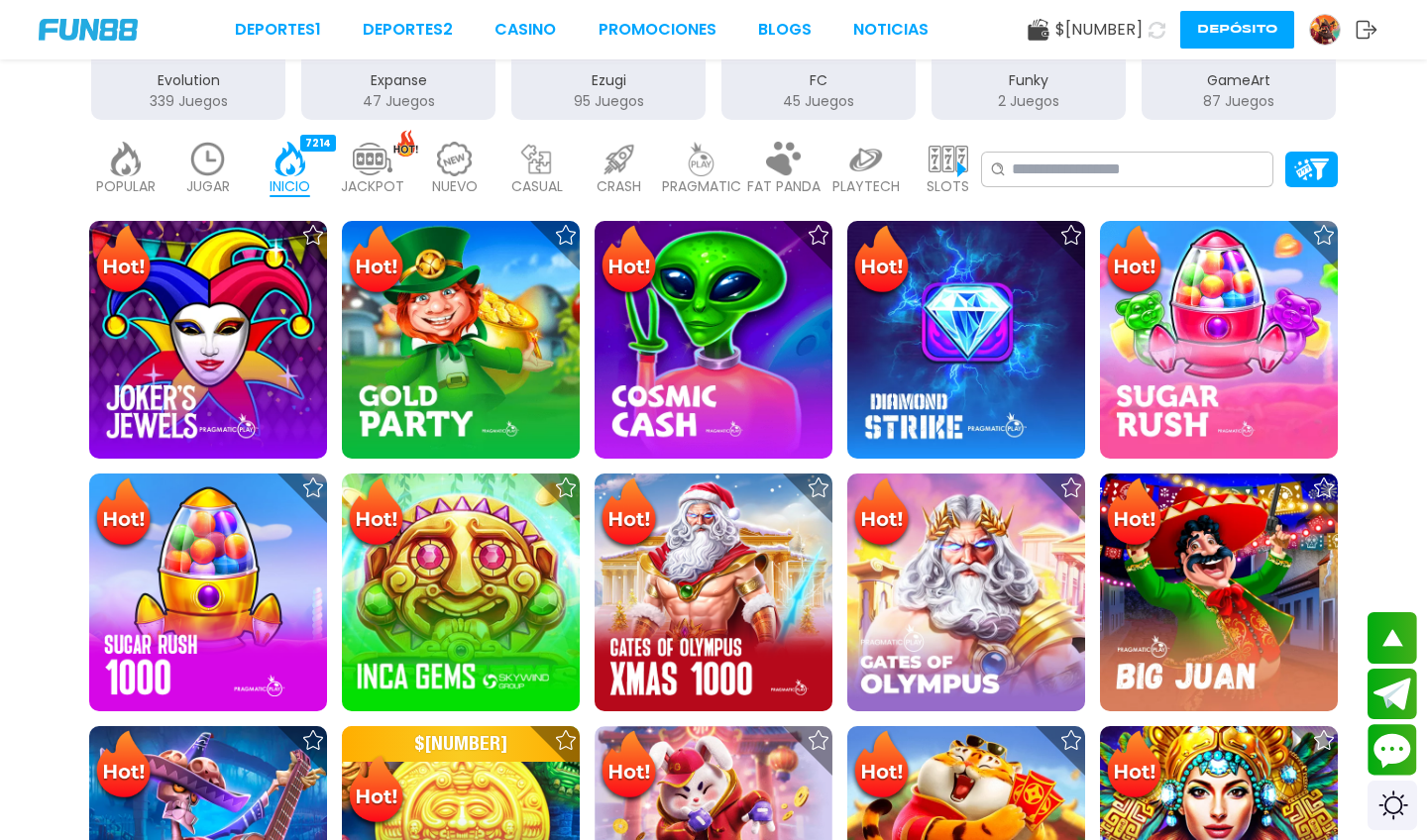 scroll, scrollTop: 492, scrollLeft: 0, axis: vertical 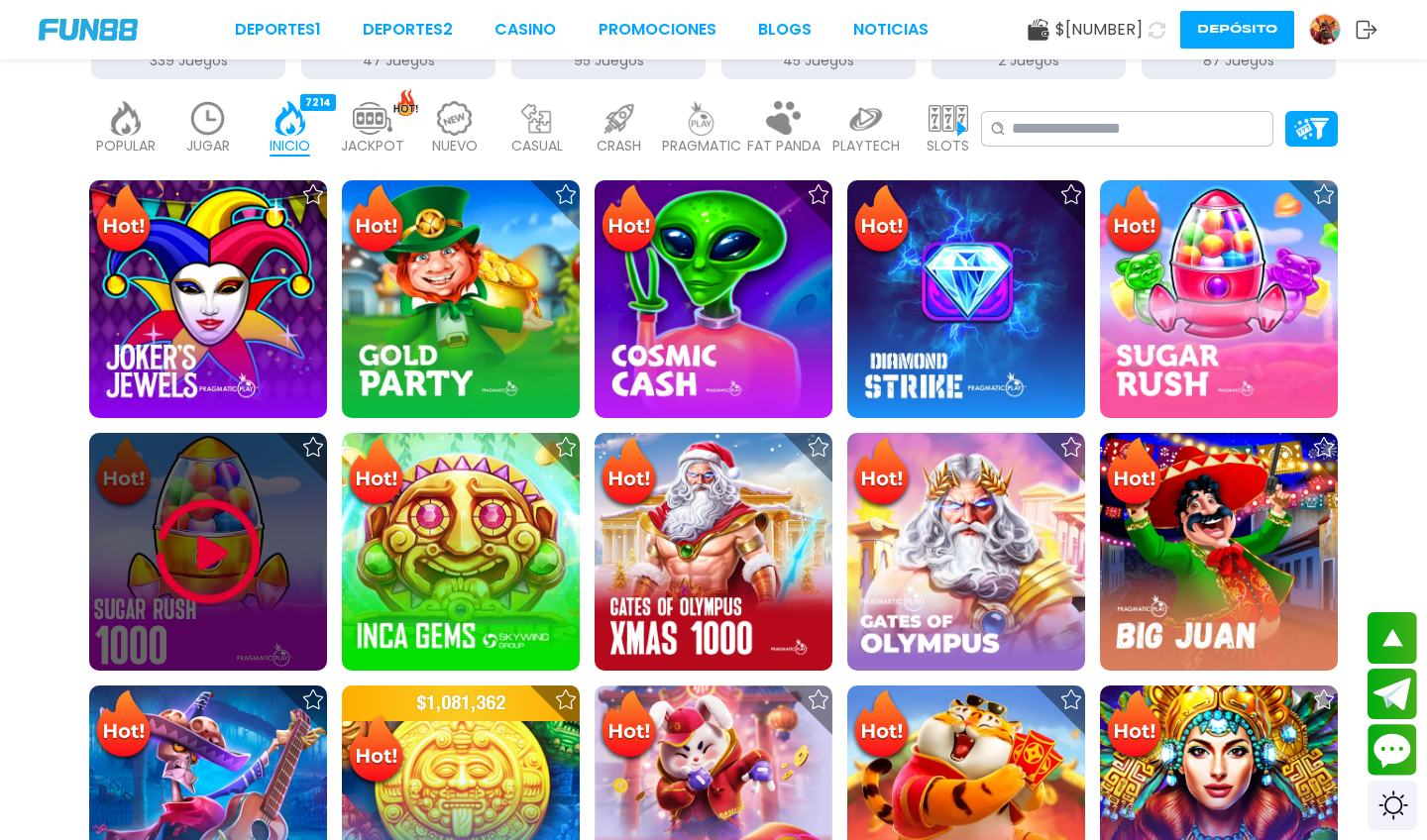 click at bounding box center (208, 552) 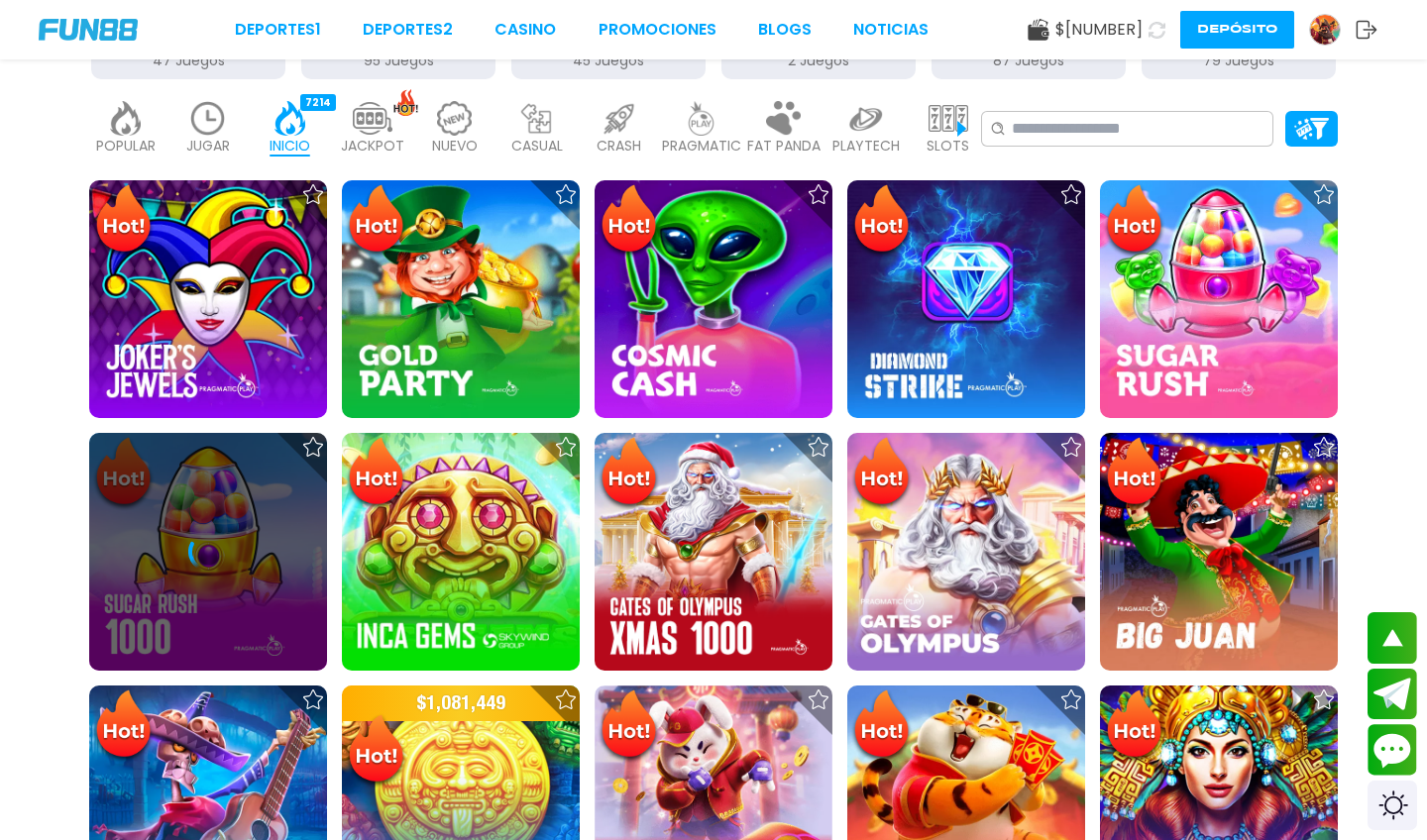 scroll, scrollTop: 0, scrollLeft: 0, axis: both 